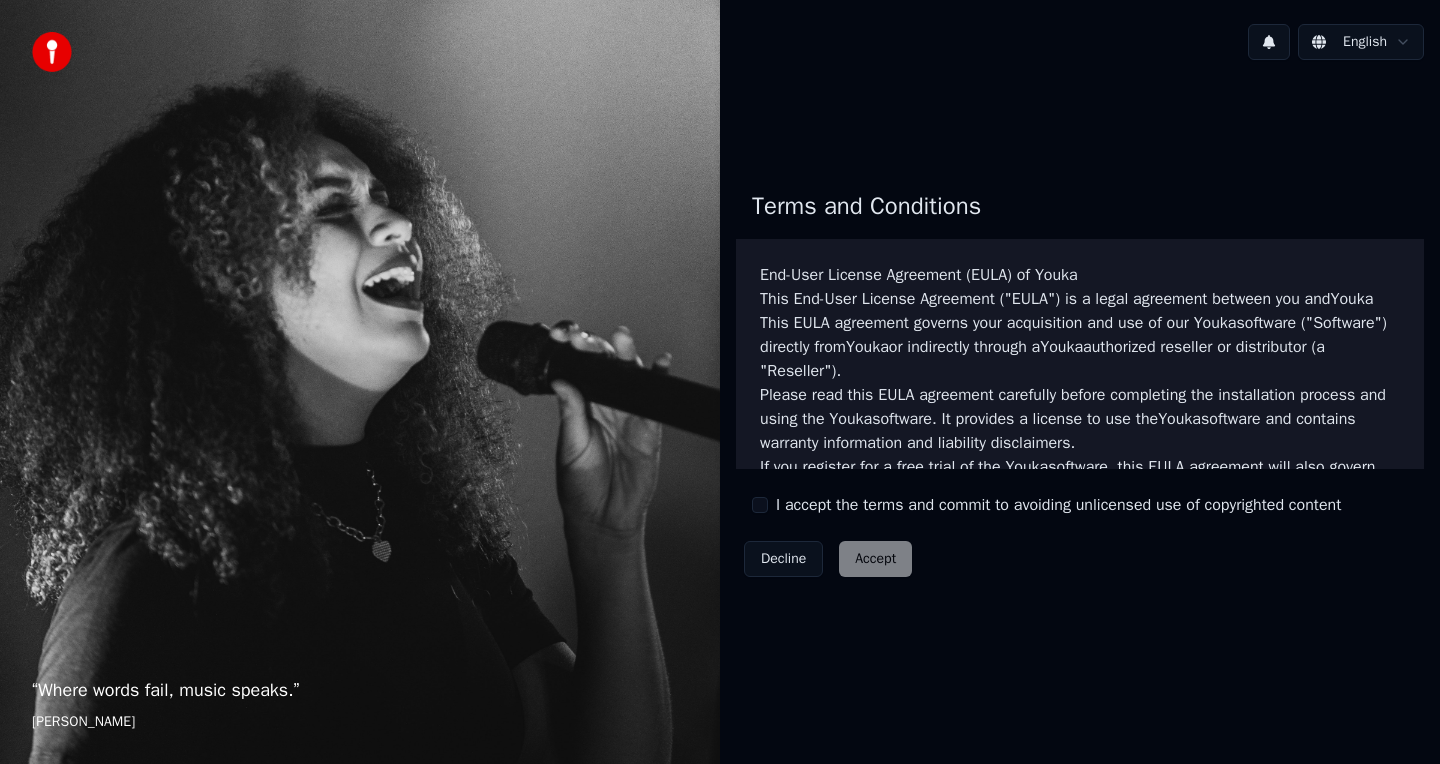 scroll, scrollTop: 0, scrollLeft: 0, axis: both 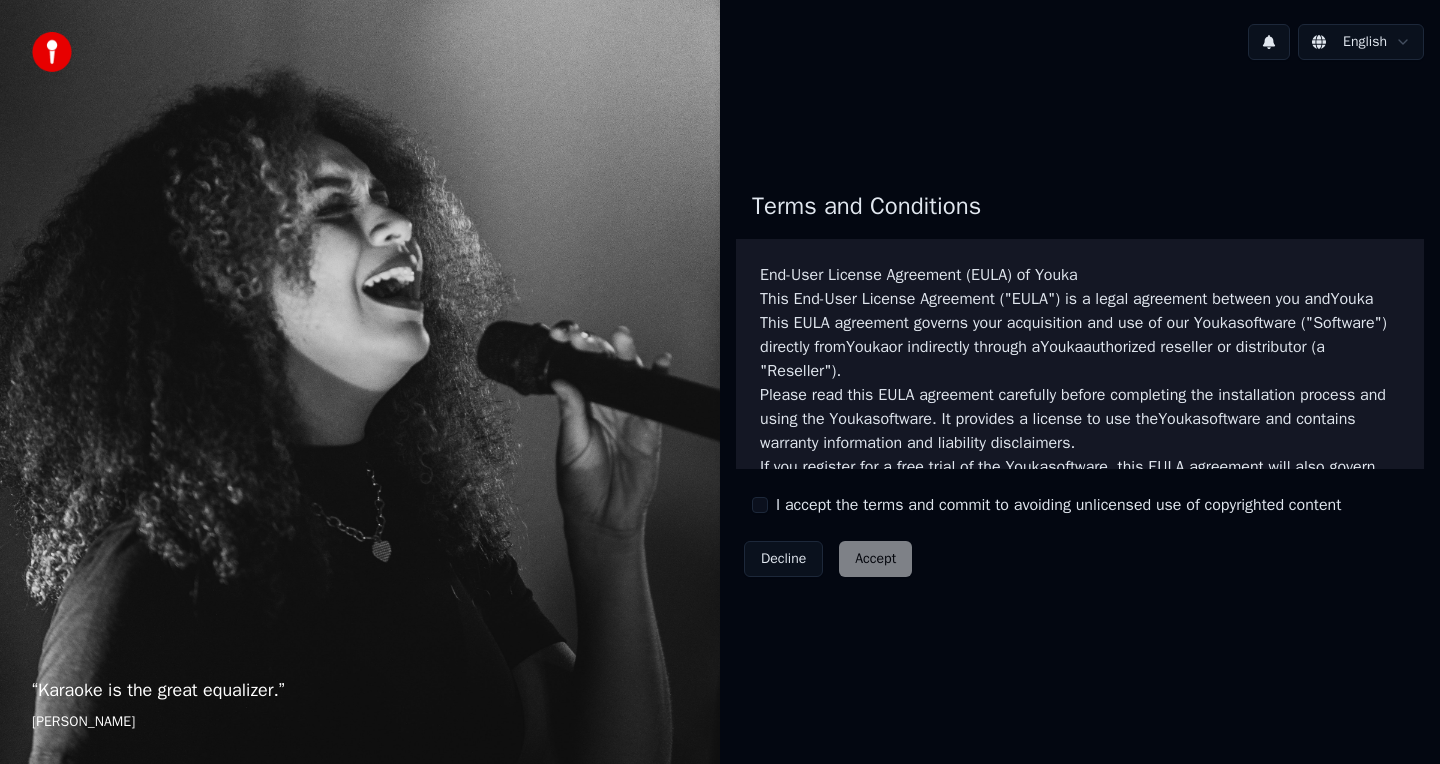 click on "Decline Accept" at bounding box center (828, 559) 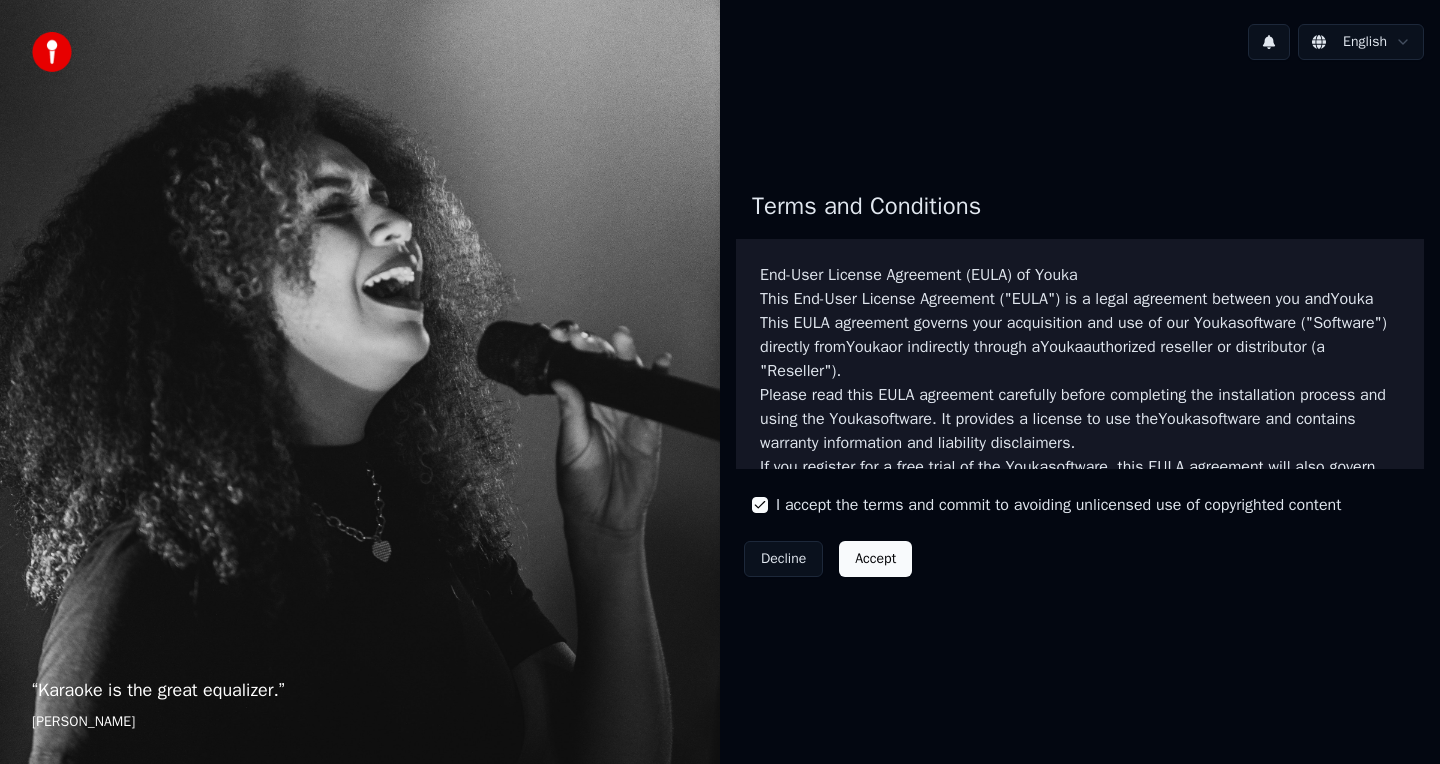 click on "Accept" at bounding box center [875, 559] 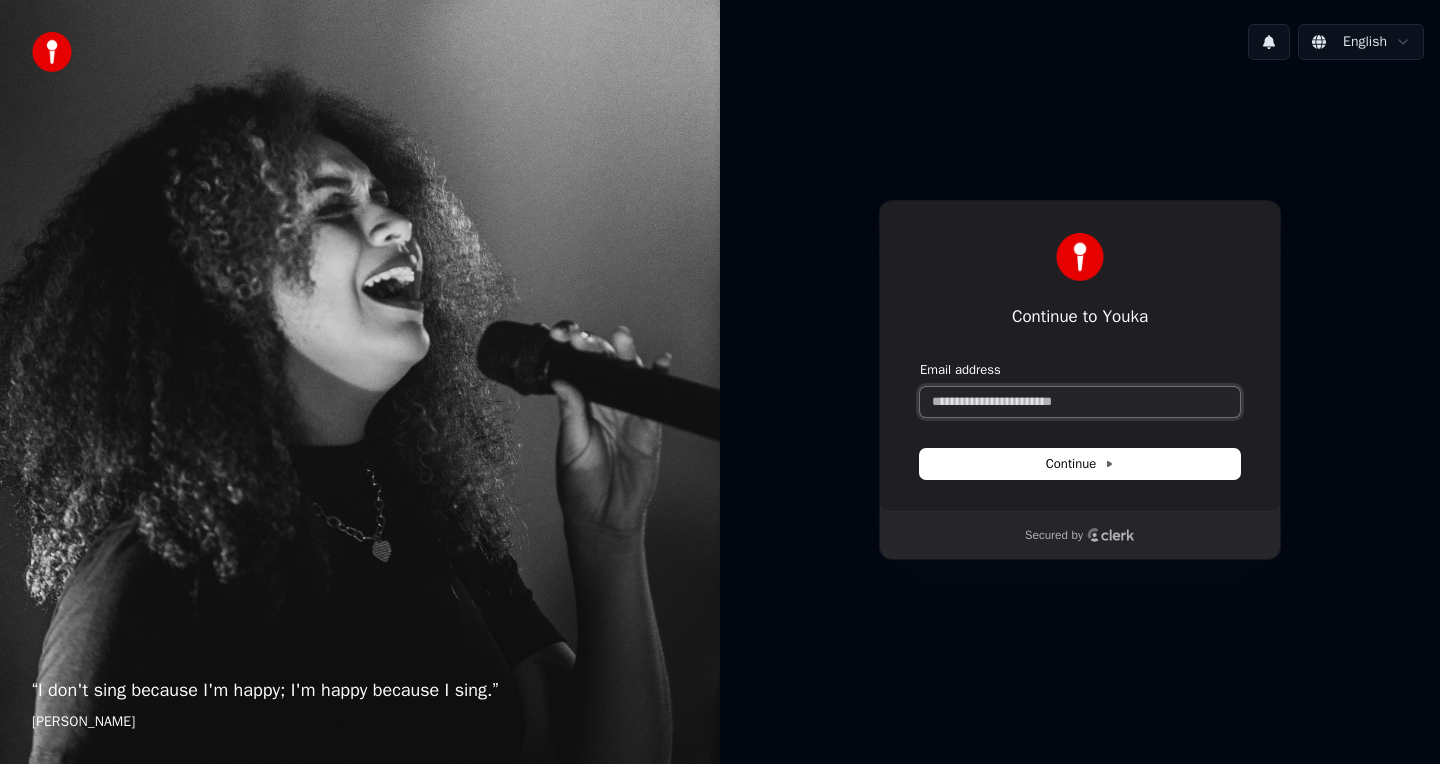 click on "Email address" at bounding box center (1080, 402) 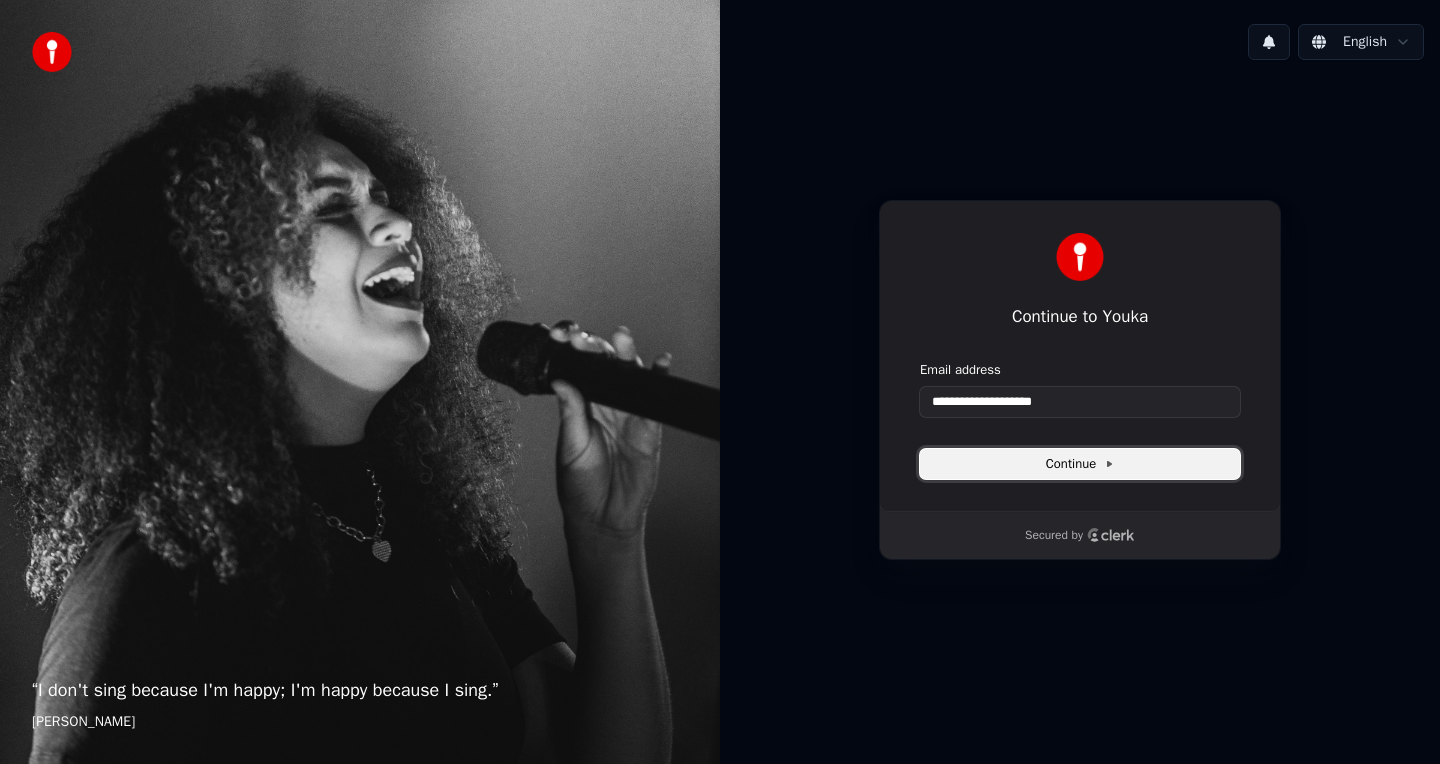 click on "Continue" at bounding box center (1080, 464) 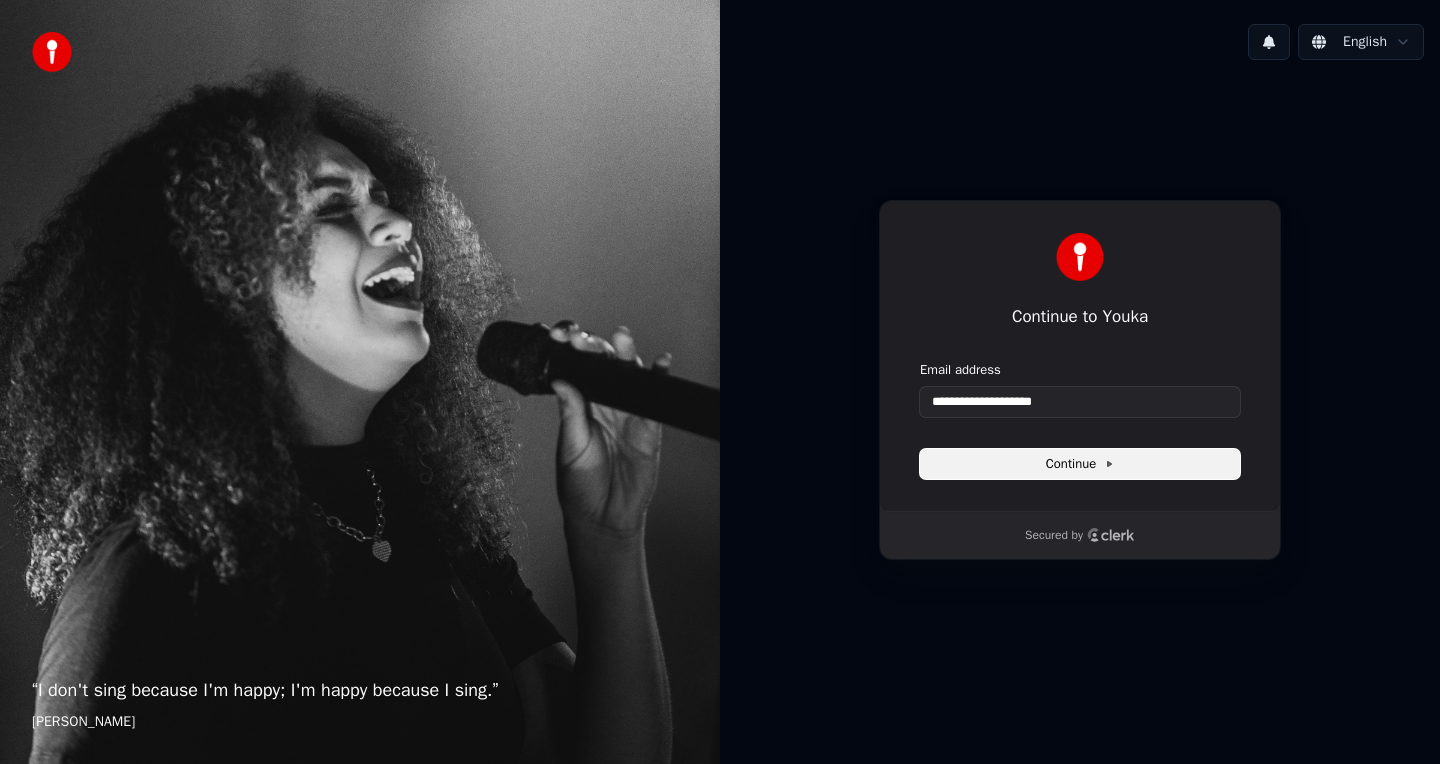 type on "**********" 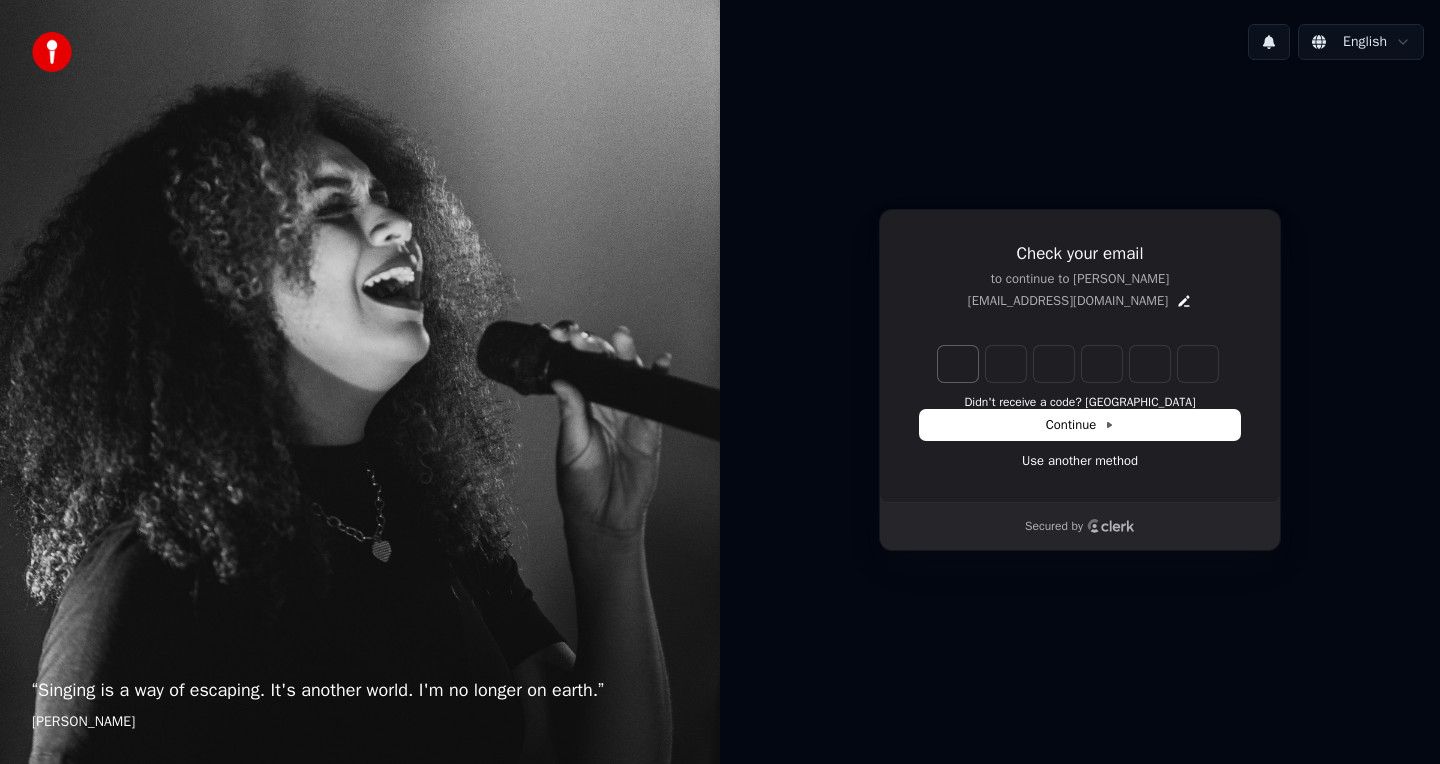 type on "*" 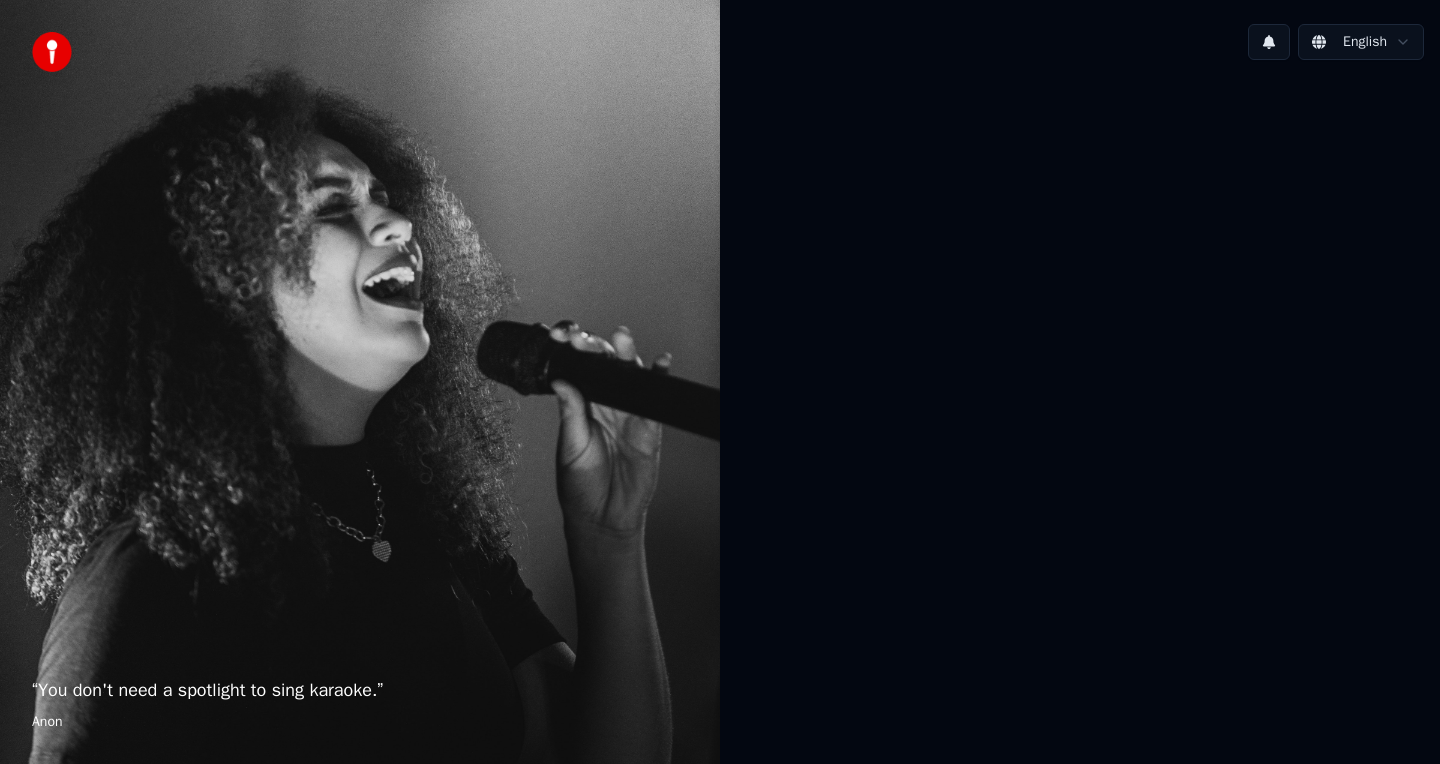 scroll, scrollTop: 0, scrollLeft: 0, axis: both 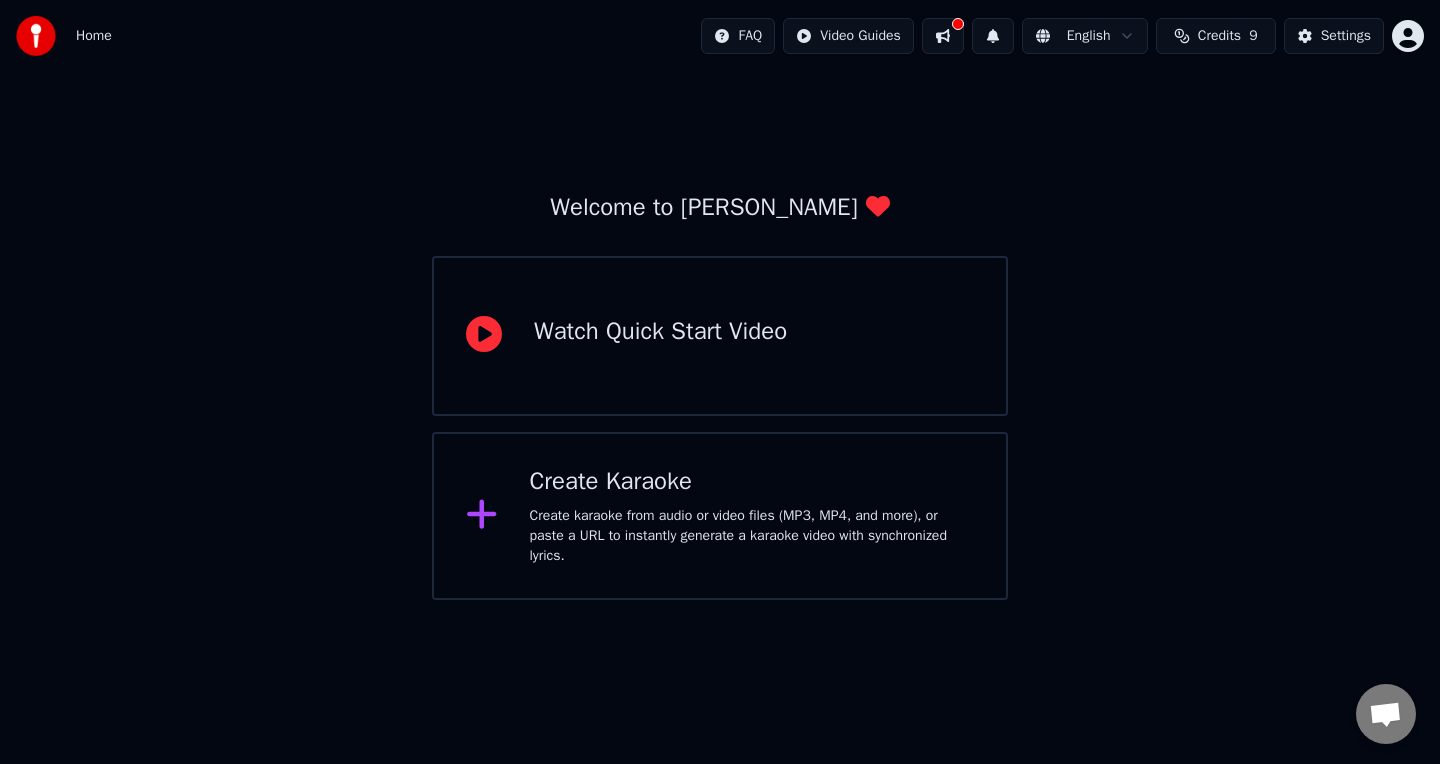 click on "Watch Quick Start Video" at bounding box center (660, 332) 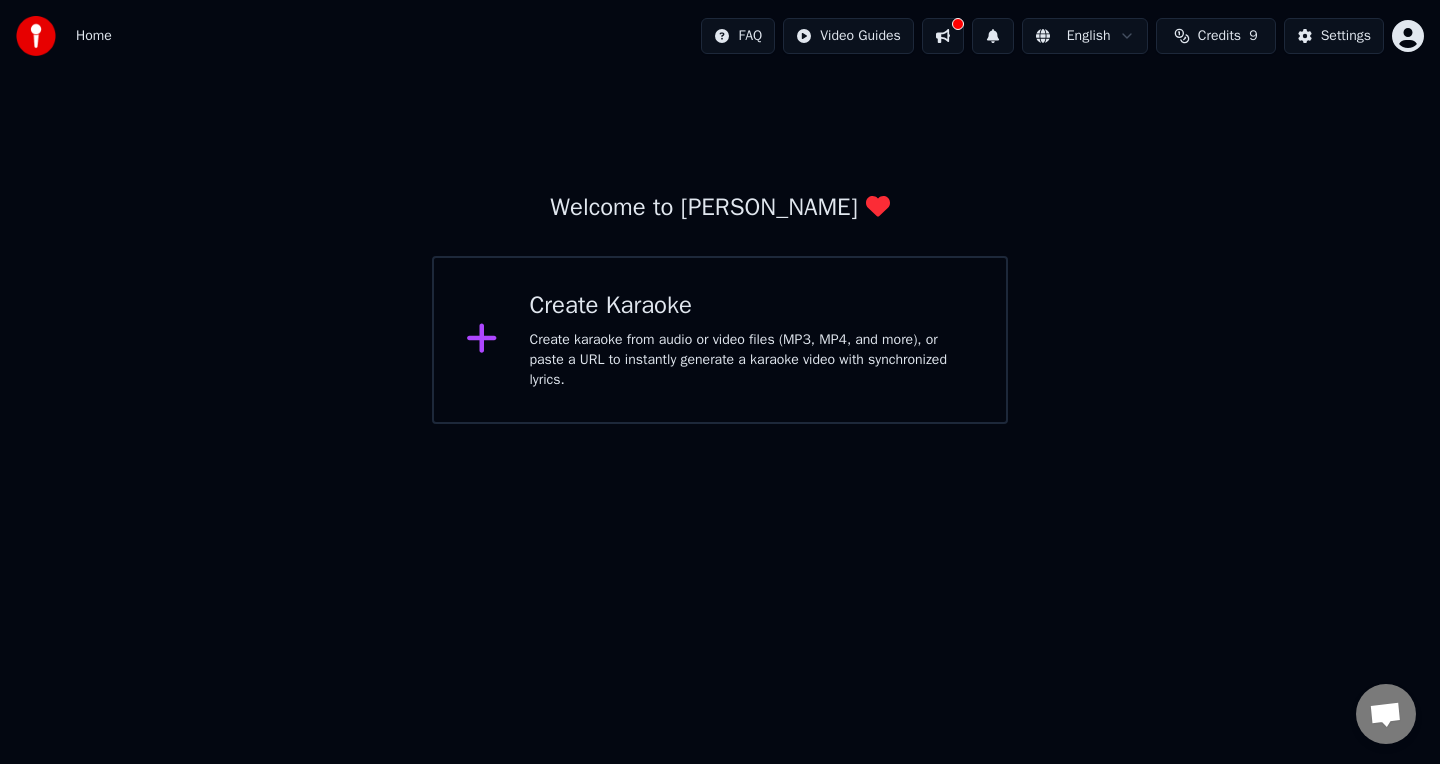 click on "Create karaoke from audio or video files (MP3, MP4, and more), or paste a URL to instantly generate a karaoke video with synchronized lyrics." at bounding box center [752, 360] 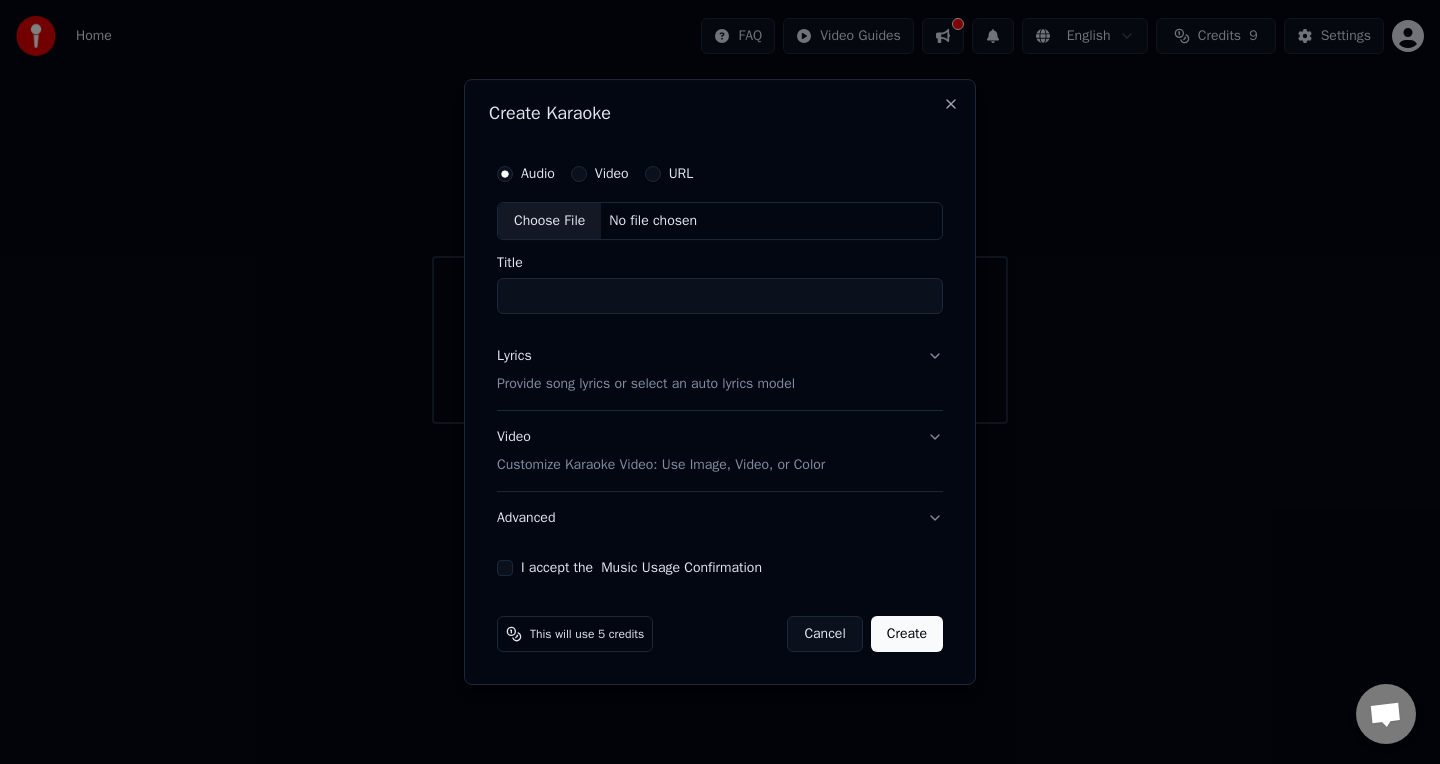 click on "Choose File" at bounding box center [549, 221] 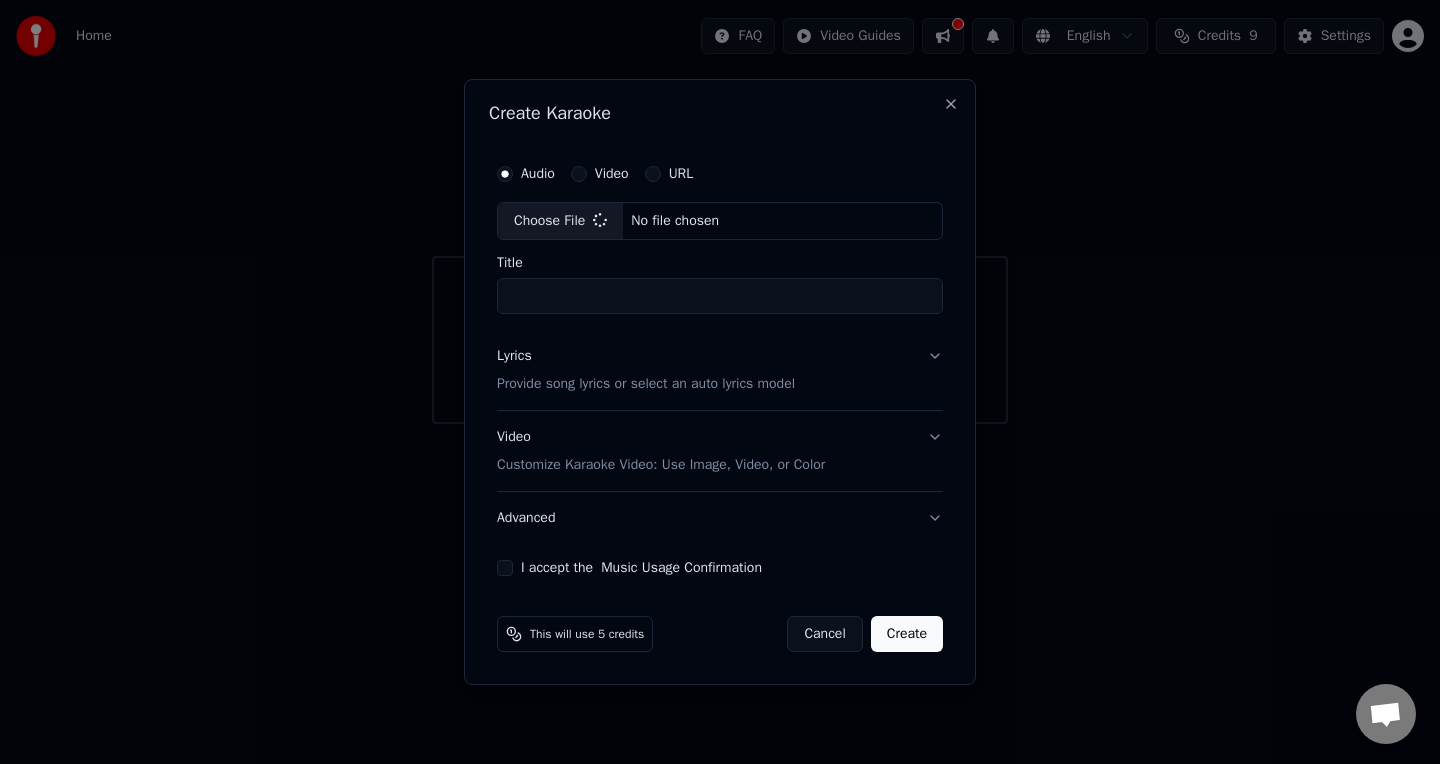 type on "**********" 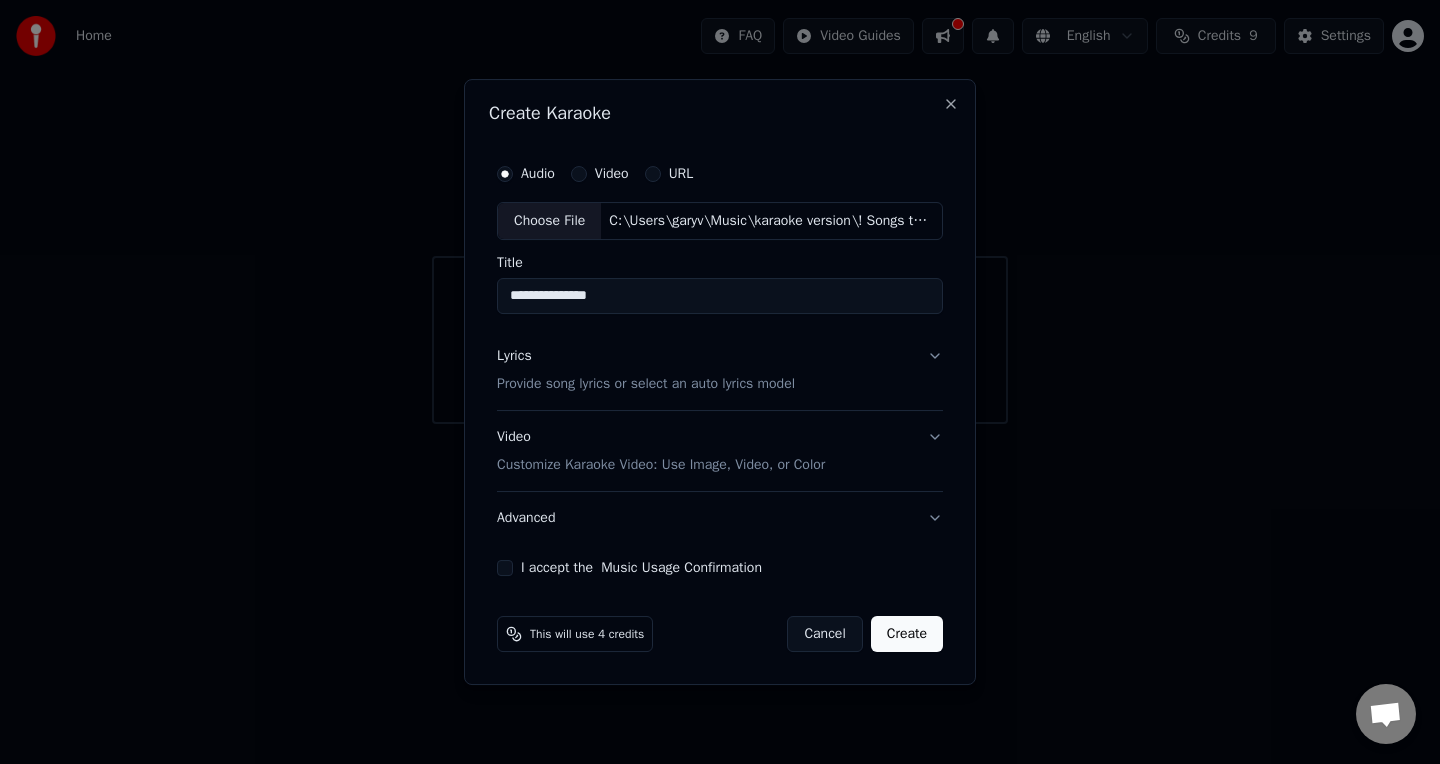 click on "Provide song lyrics or select an auto lyrics model" at bounding box center [646, 384] 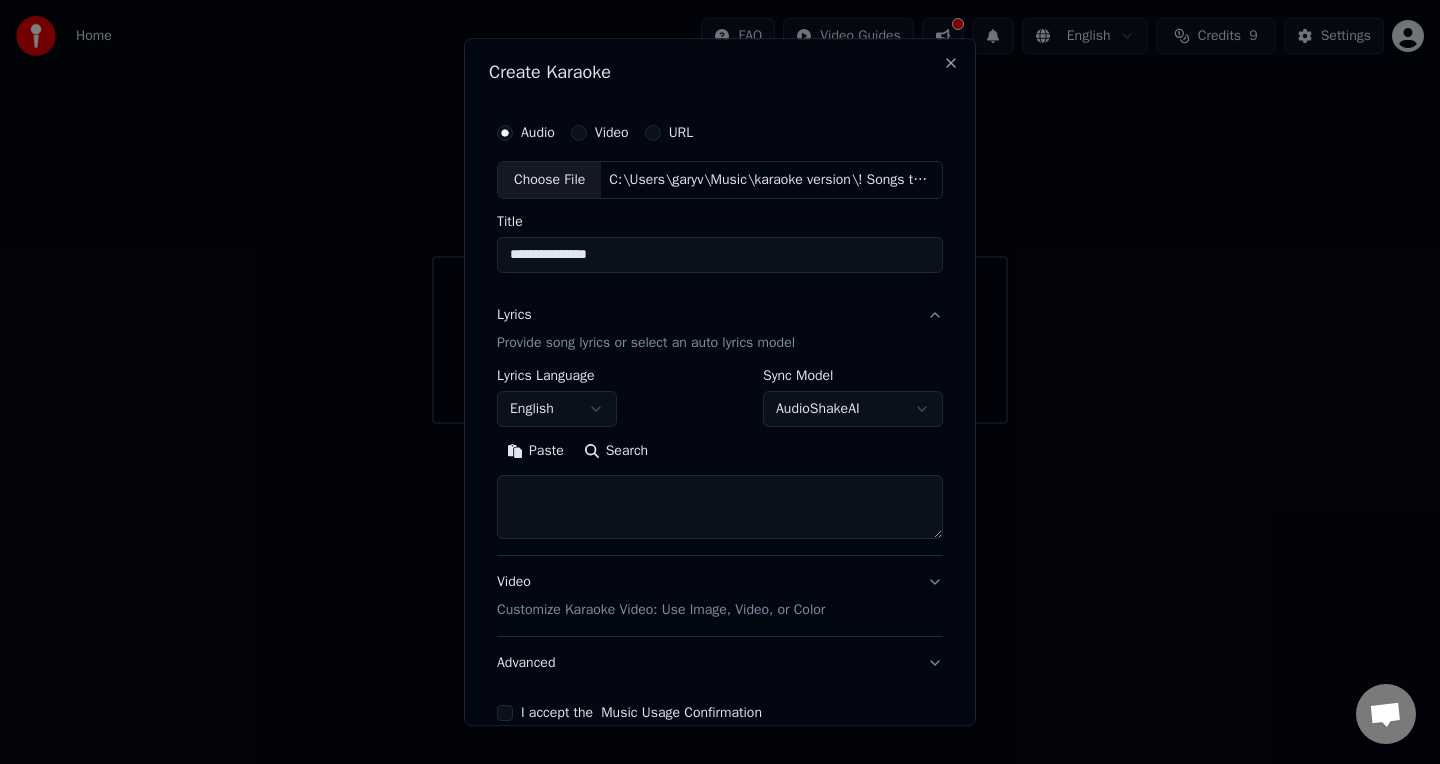 click on "Paste" at bounding box center [535, 451] 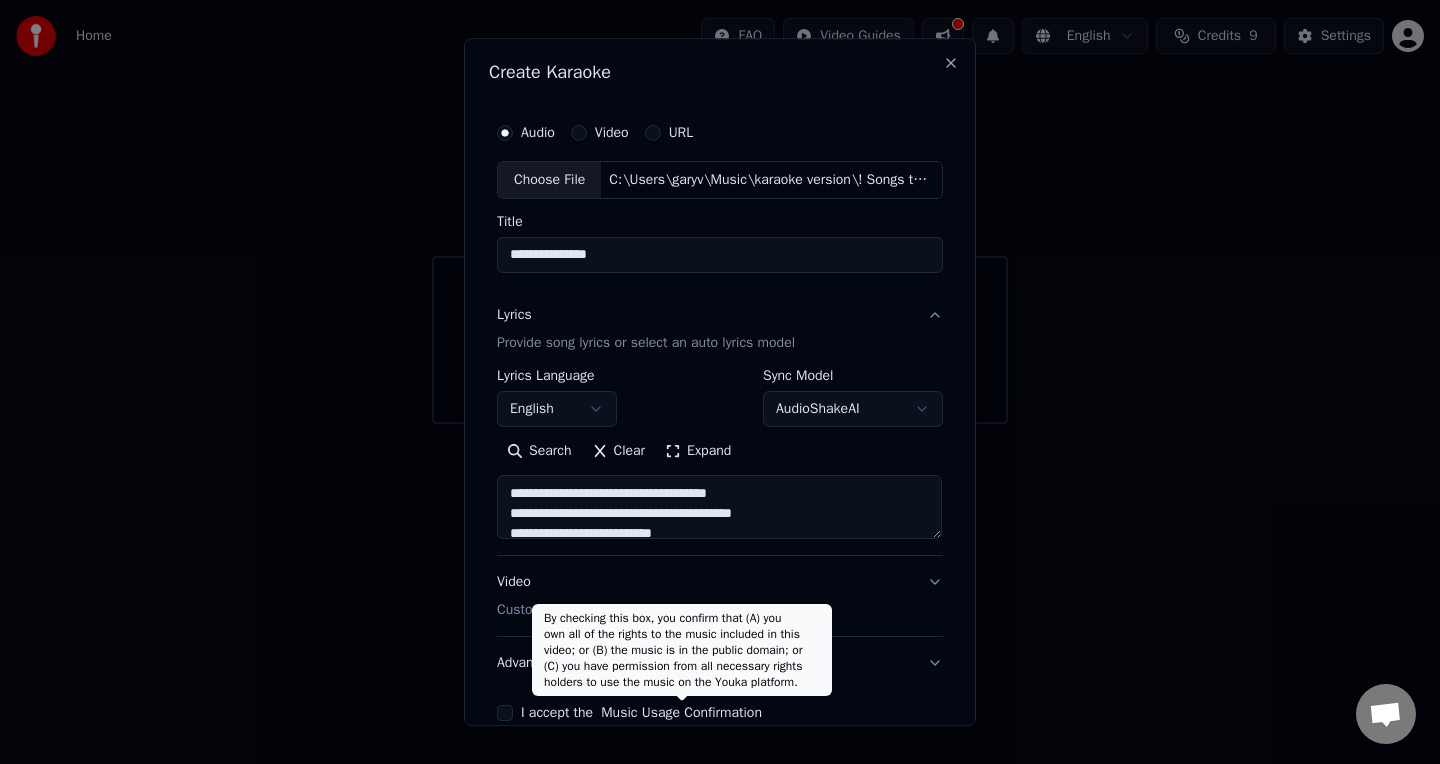 click on "Music Usage Confirmation" at bounding box center [681, 713] 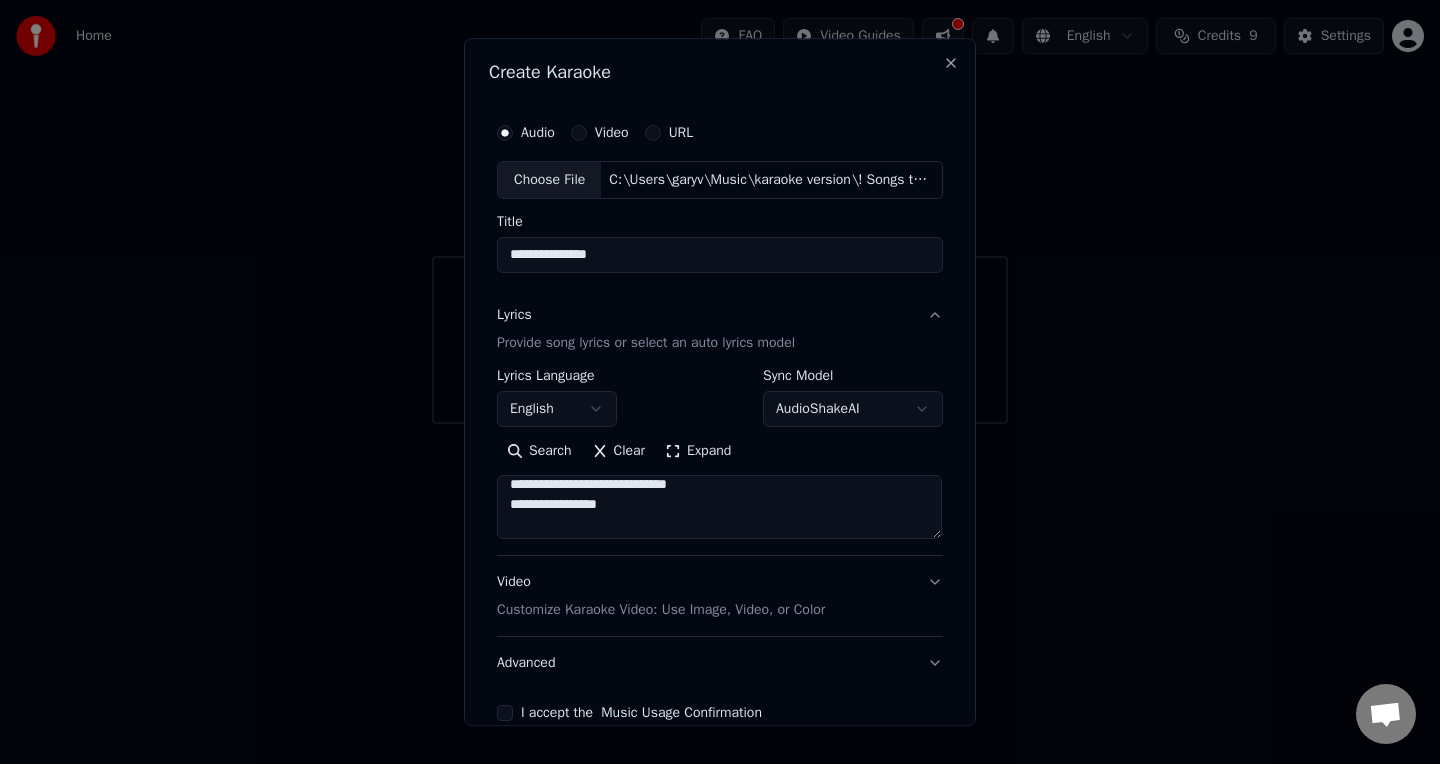 scroll, scrollTop: 300, scrollLeft: 0, axis: vertical 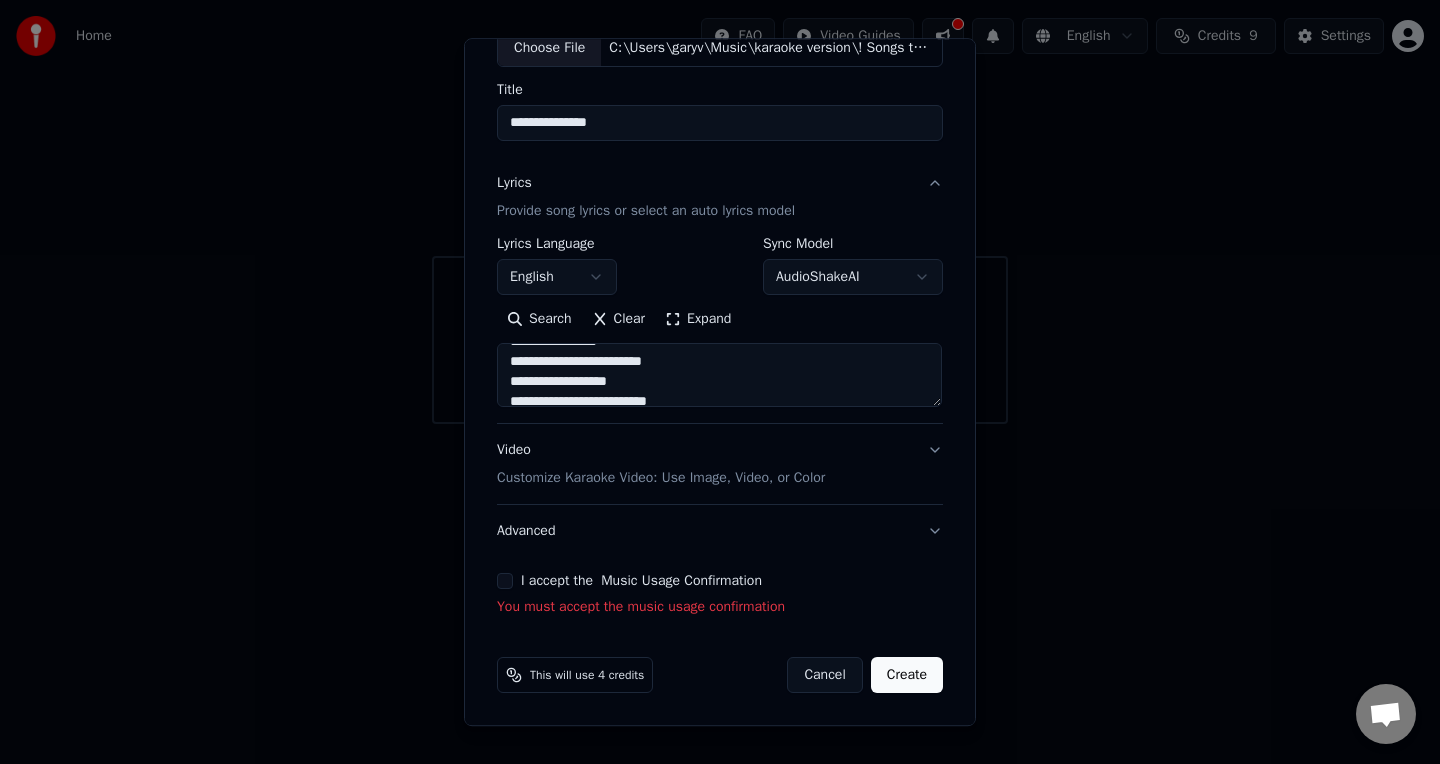 click on "I accept the   Music Usage Confirmation" at bounding box center [505, 581] 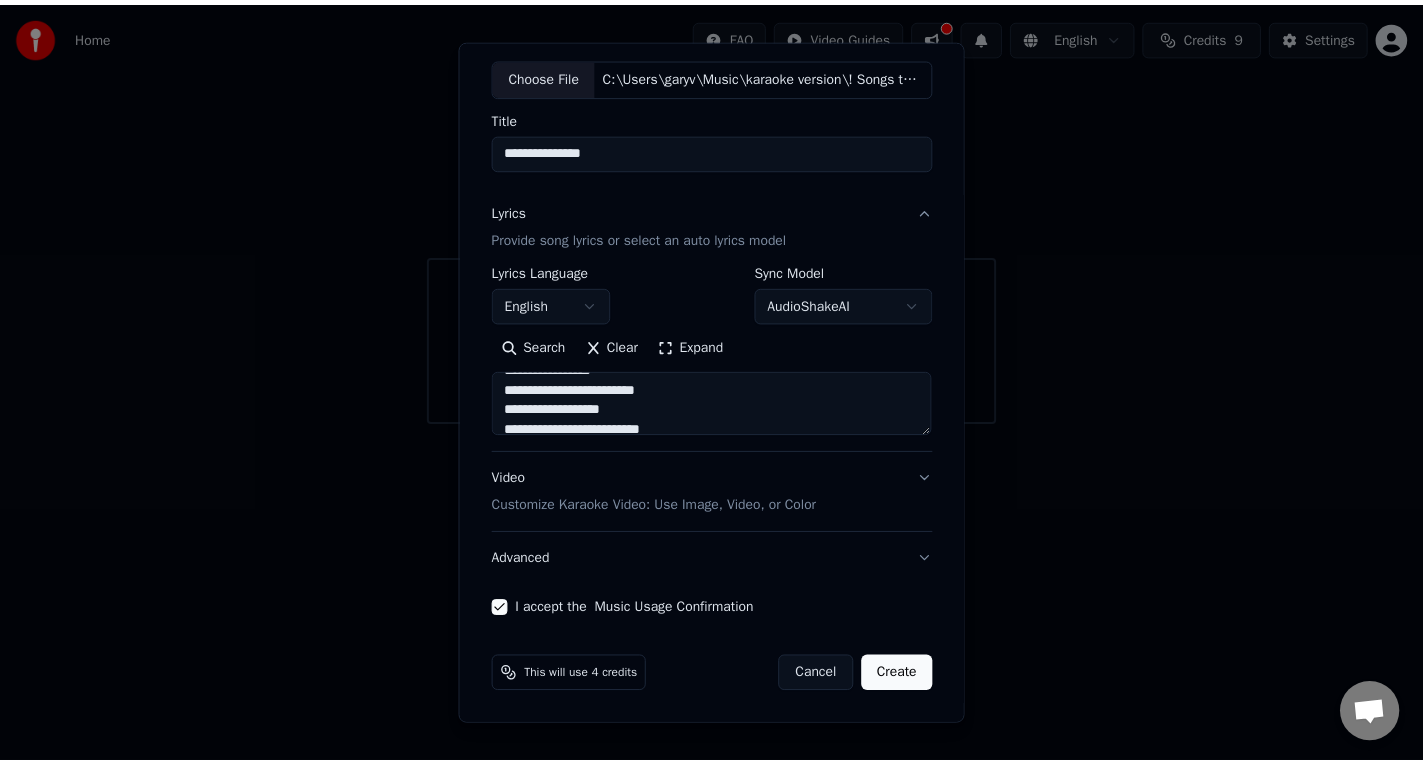 scroll, scrollTop: 104, scrollLeft: 0, axis: vertical 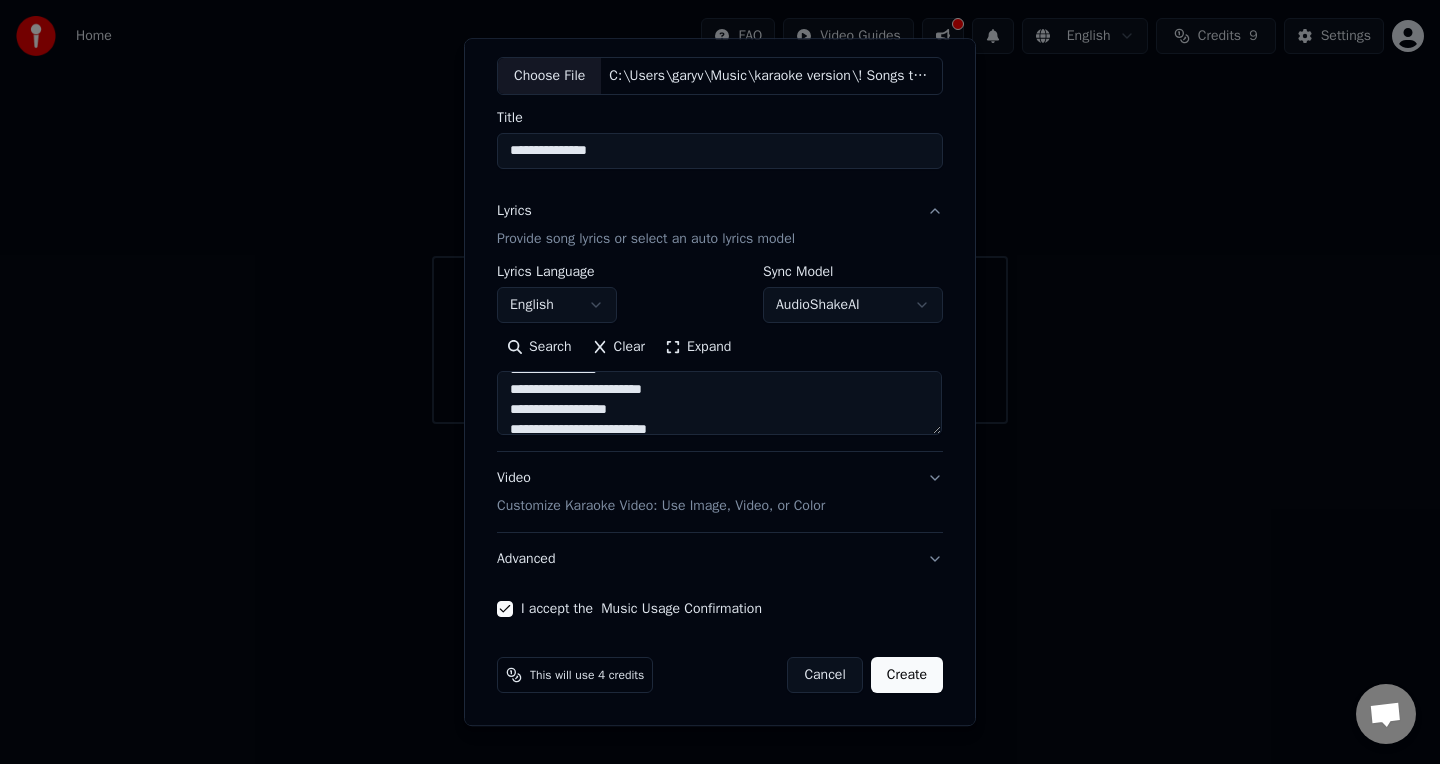 click on "Create" at bounding box center (907, 675) 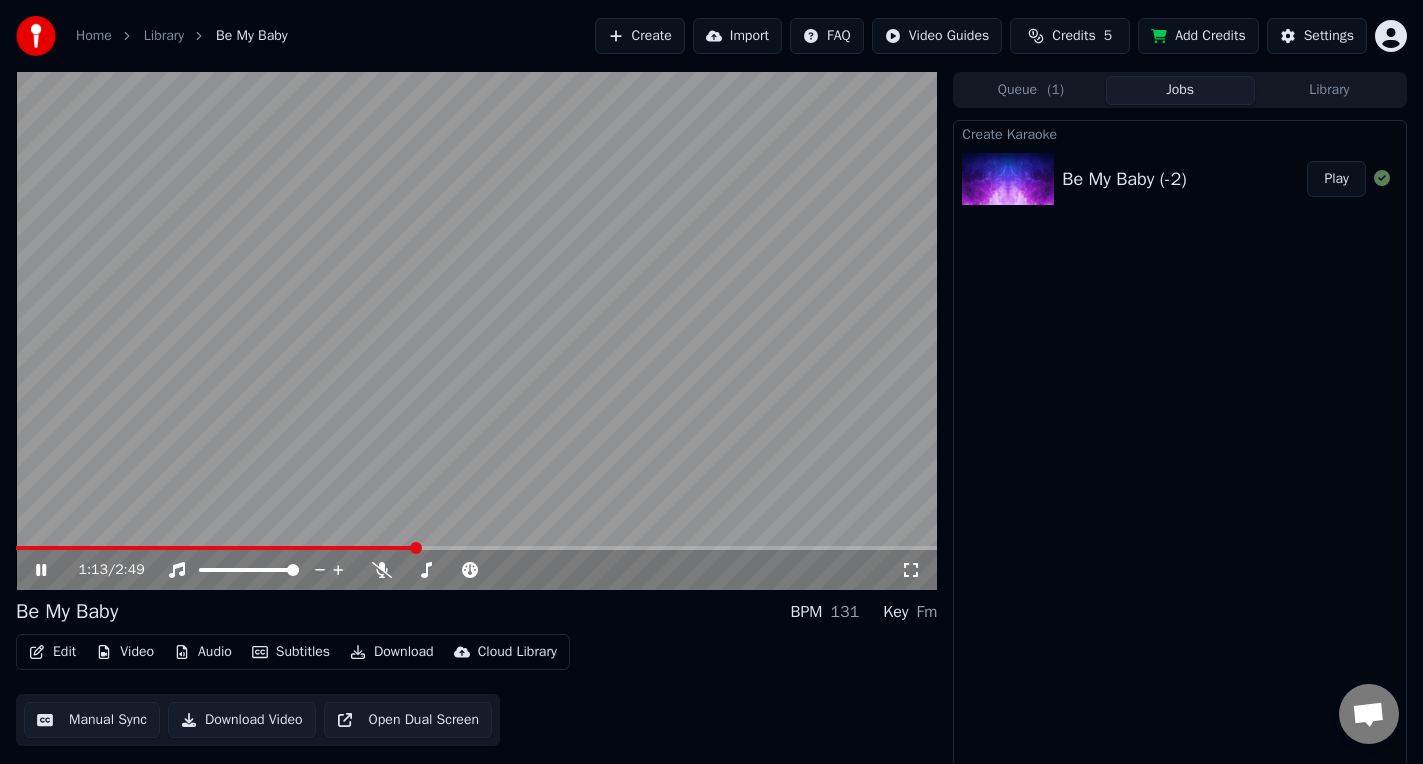 click 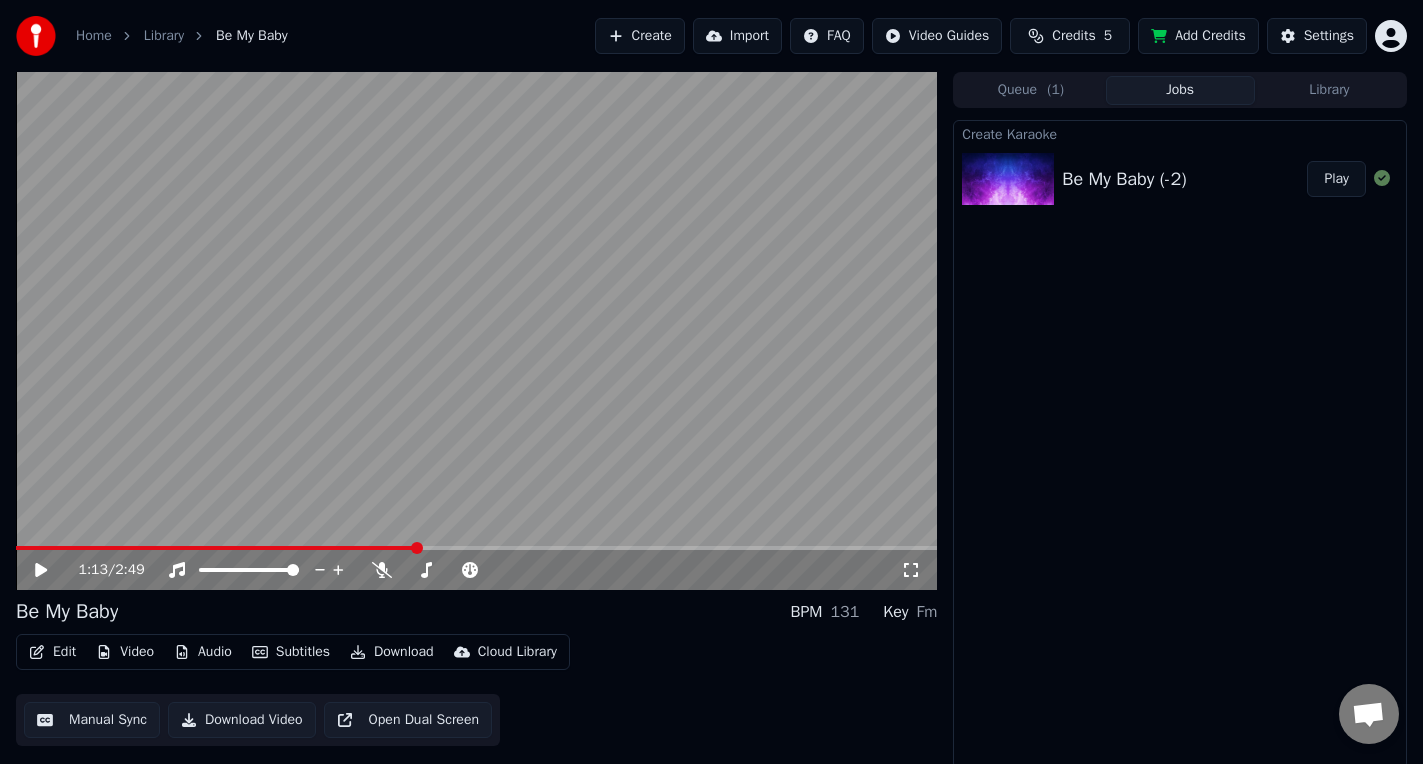click on "Create Karaoke Be My Baby (-2) Play" at bounding box center [1180, 444] 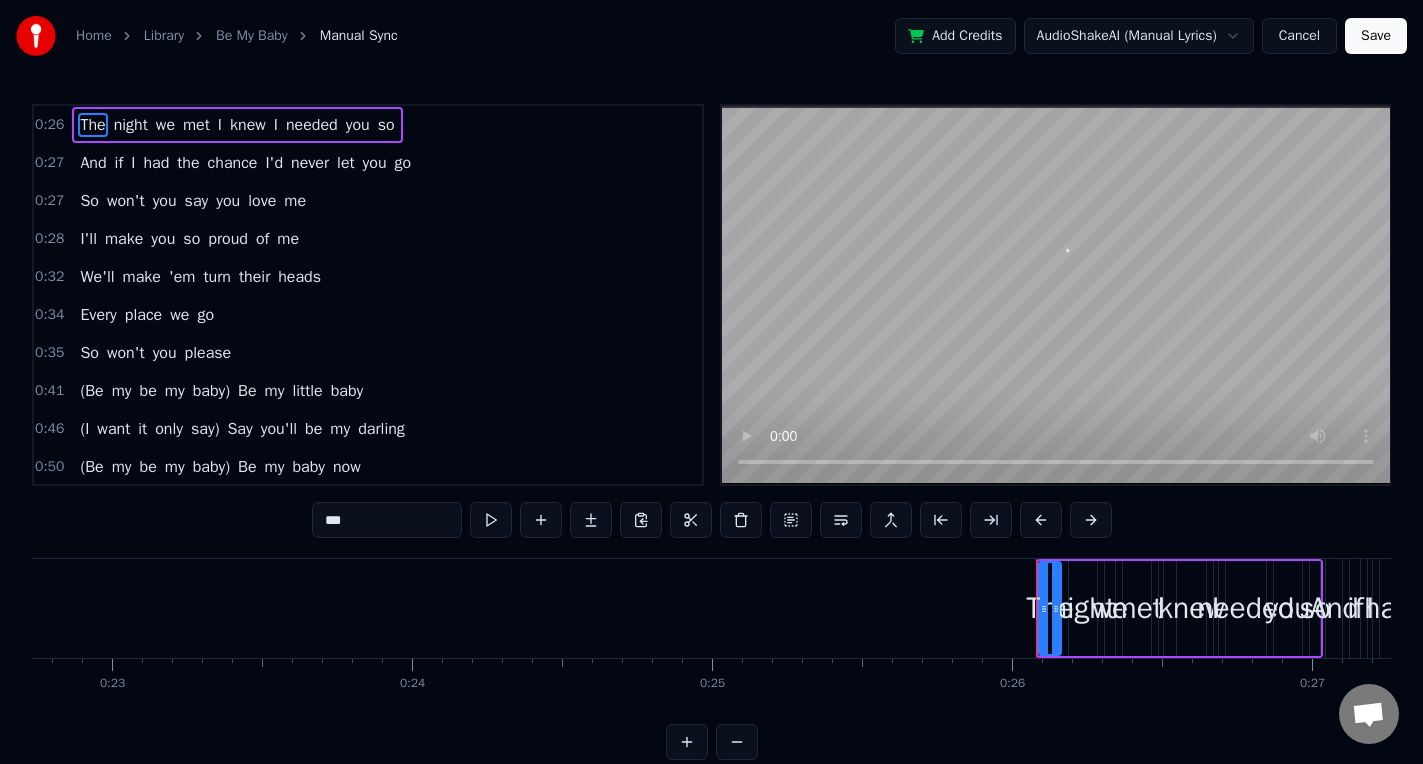scroll, scrollTop: 0, scrollLeft: 7724, axis: horizontal 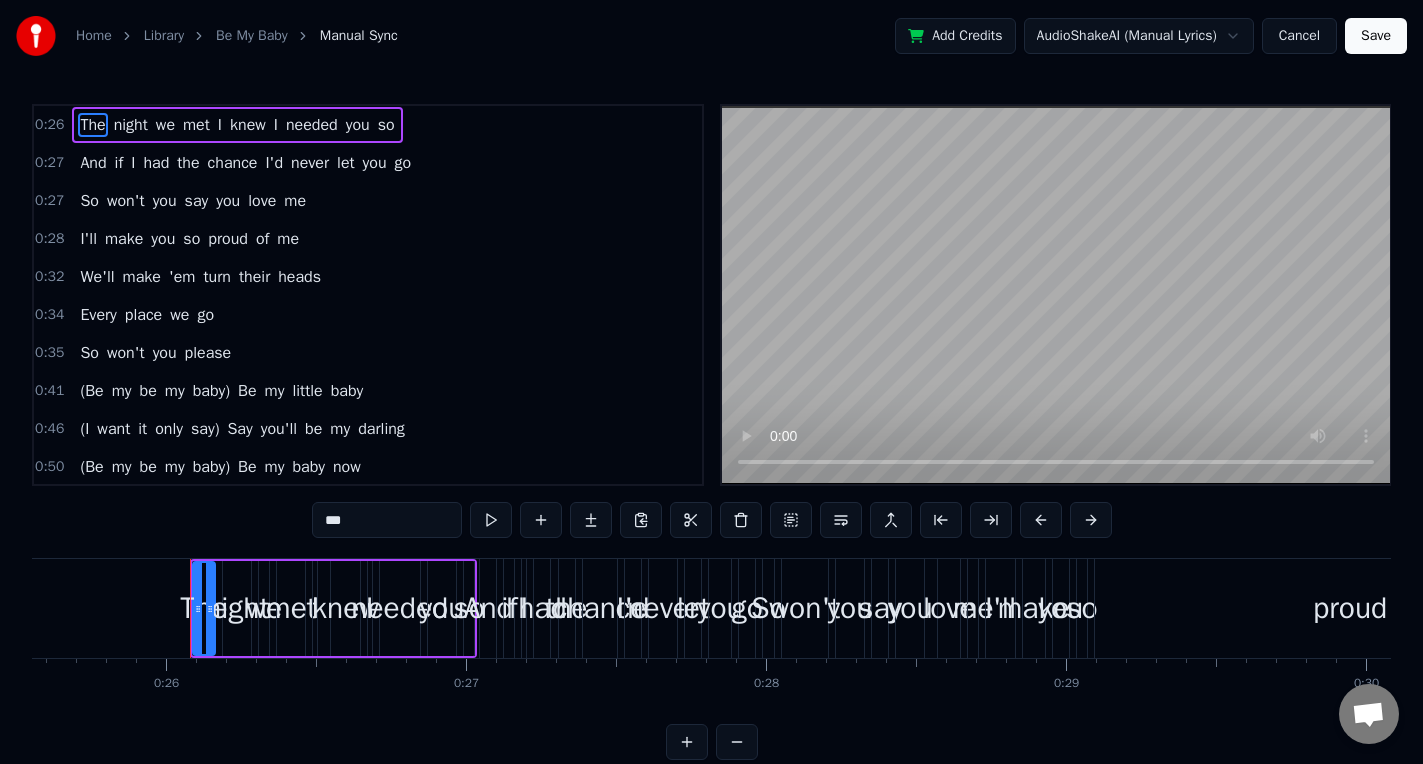 click on "night" at bounding box center [131, 125] 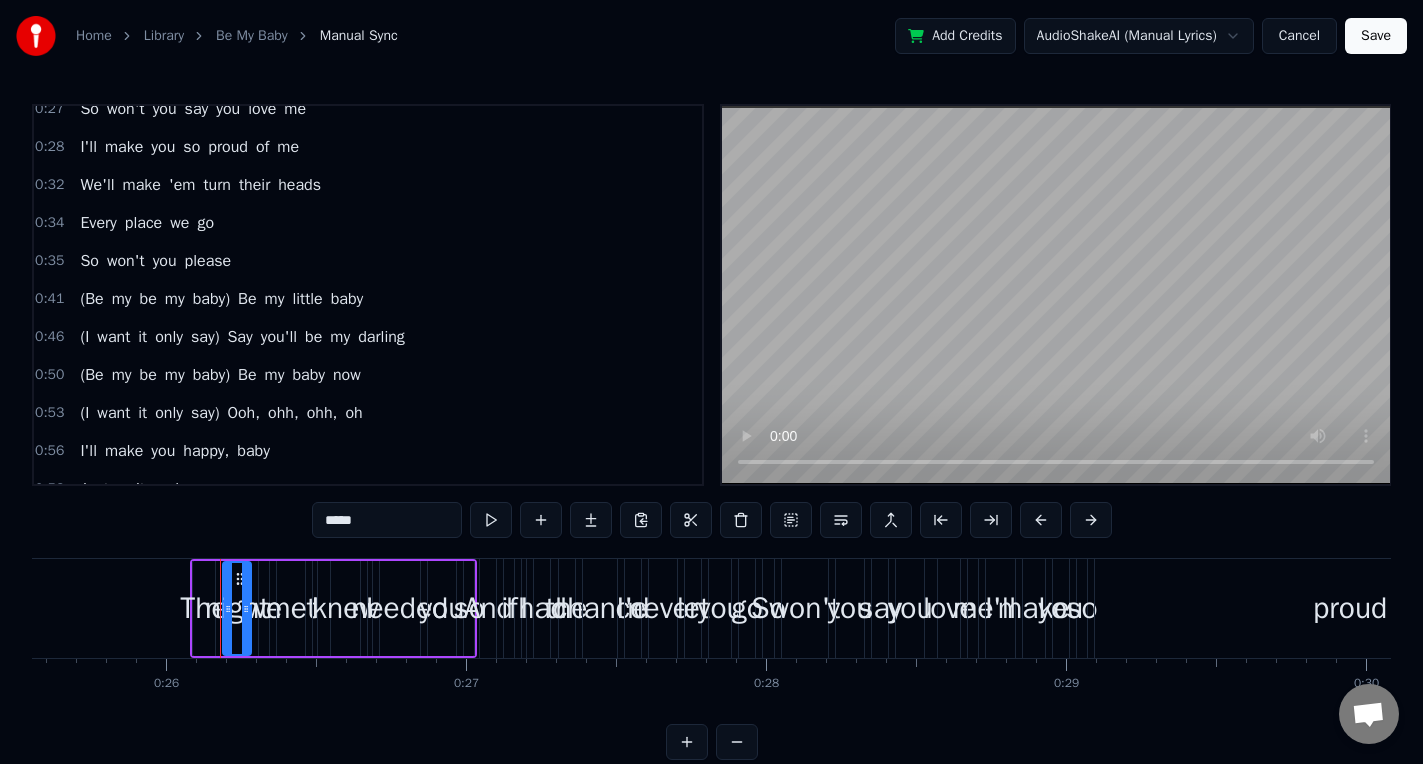scroll, scrollTop: 0, scrollLeft: 0, axis: both 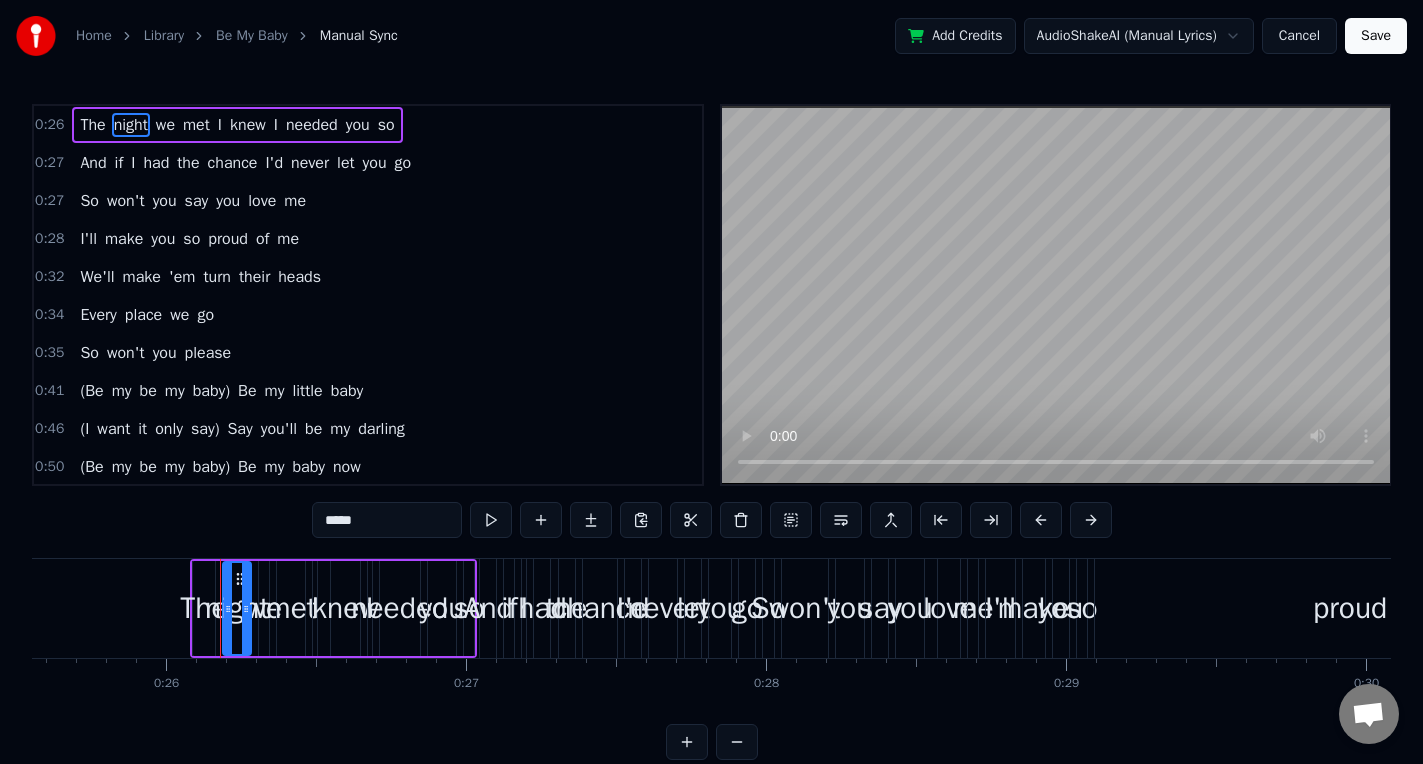 click on "The" at bounding box center (92, 125) 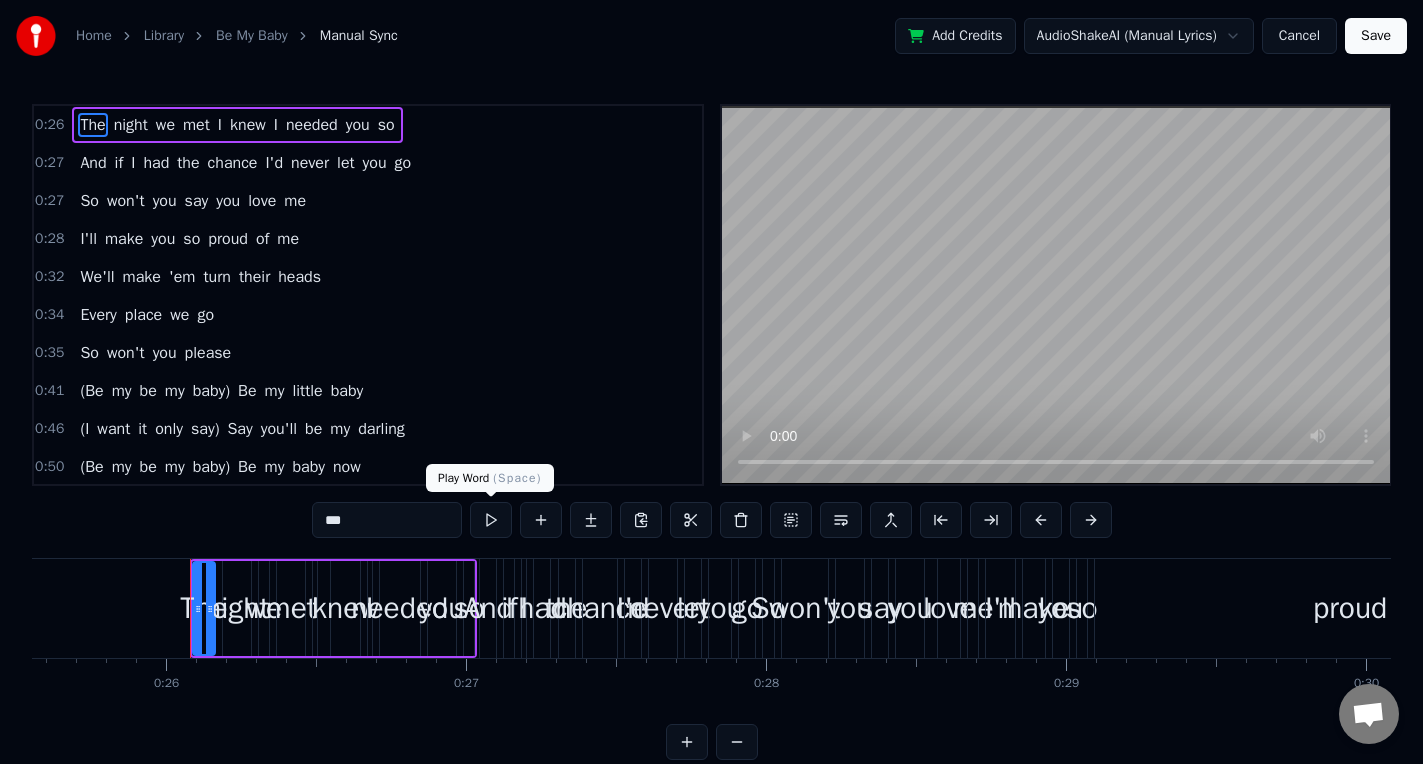 click at bounding box center (491, 520) 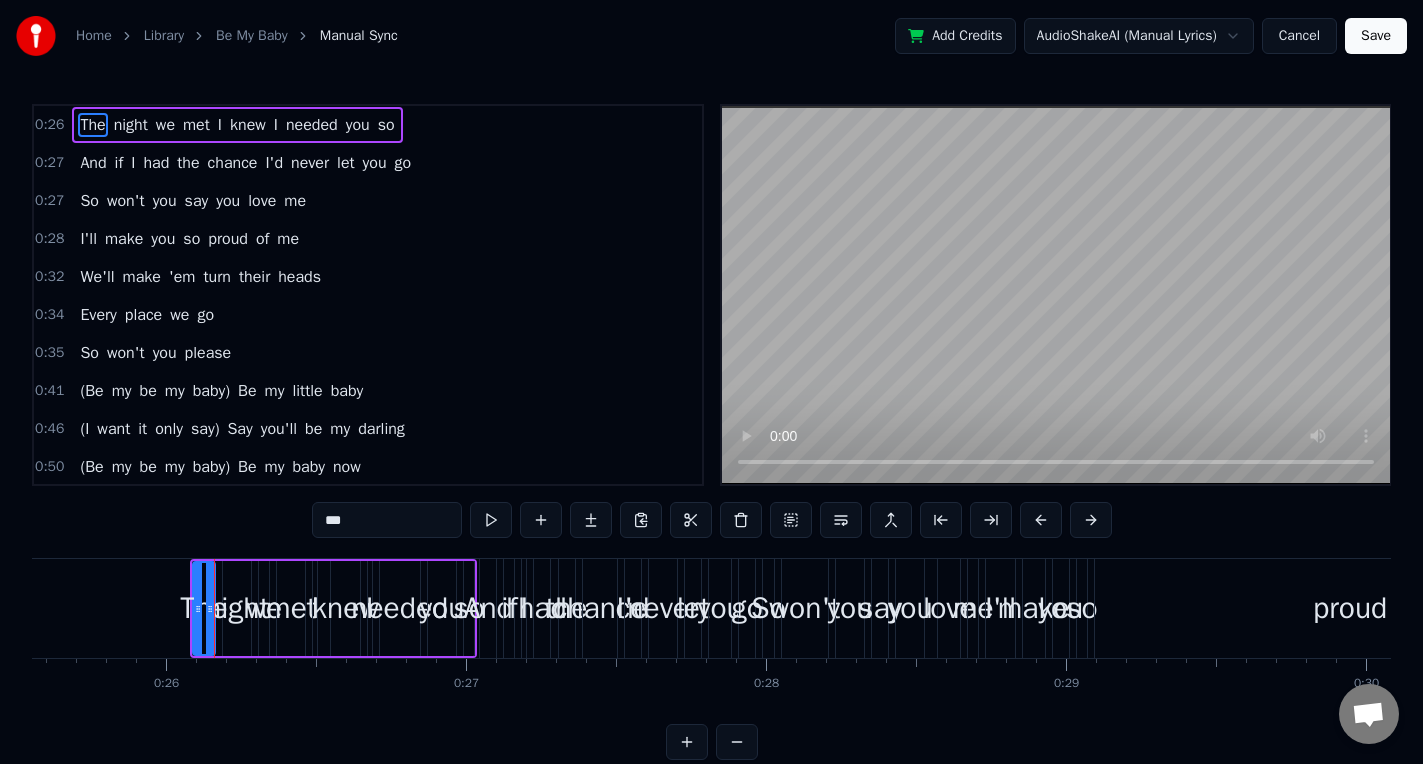 click at bounding box center [491, 520] 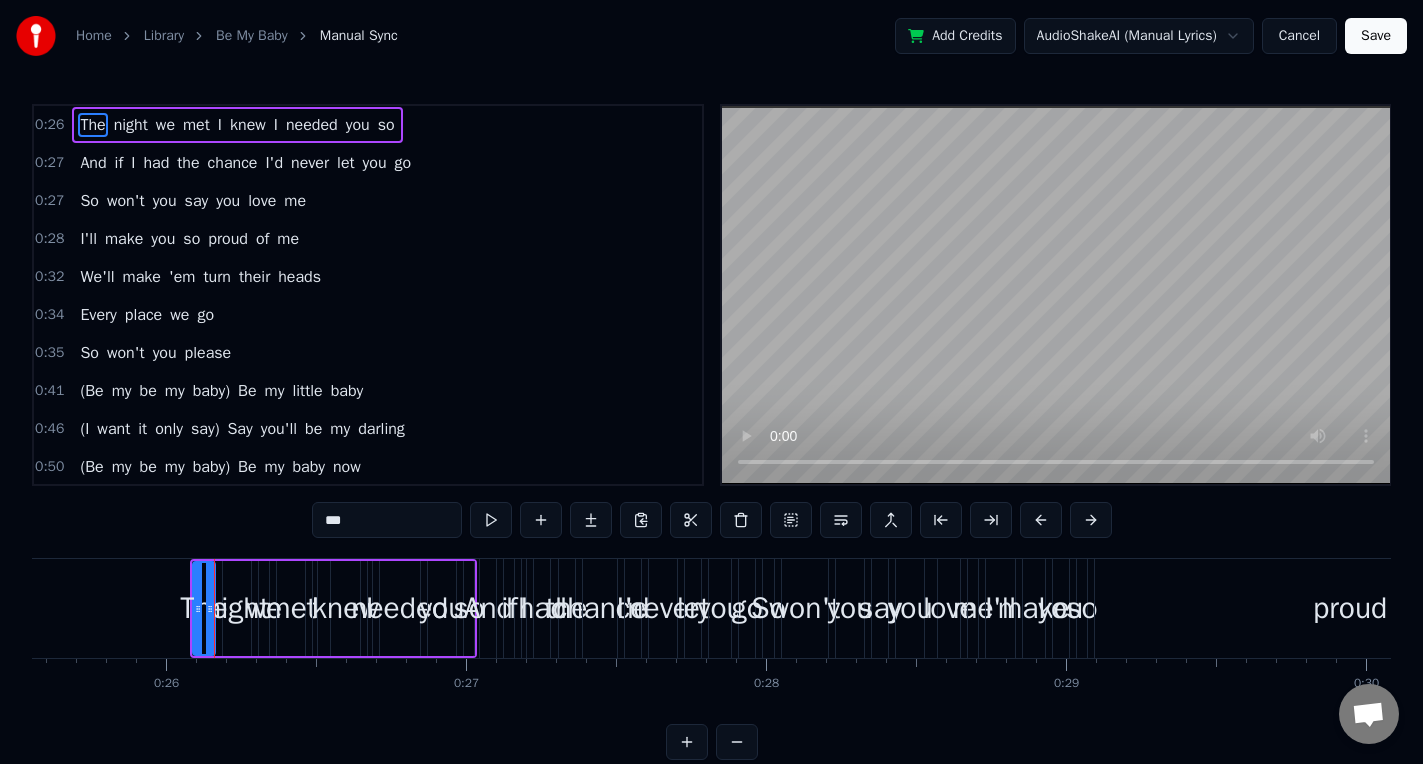 click at bounding box center (491, 520) 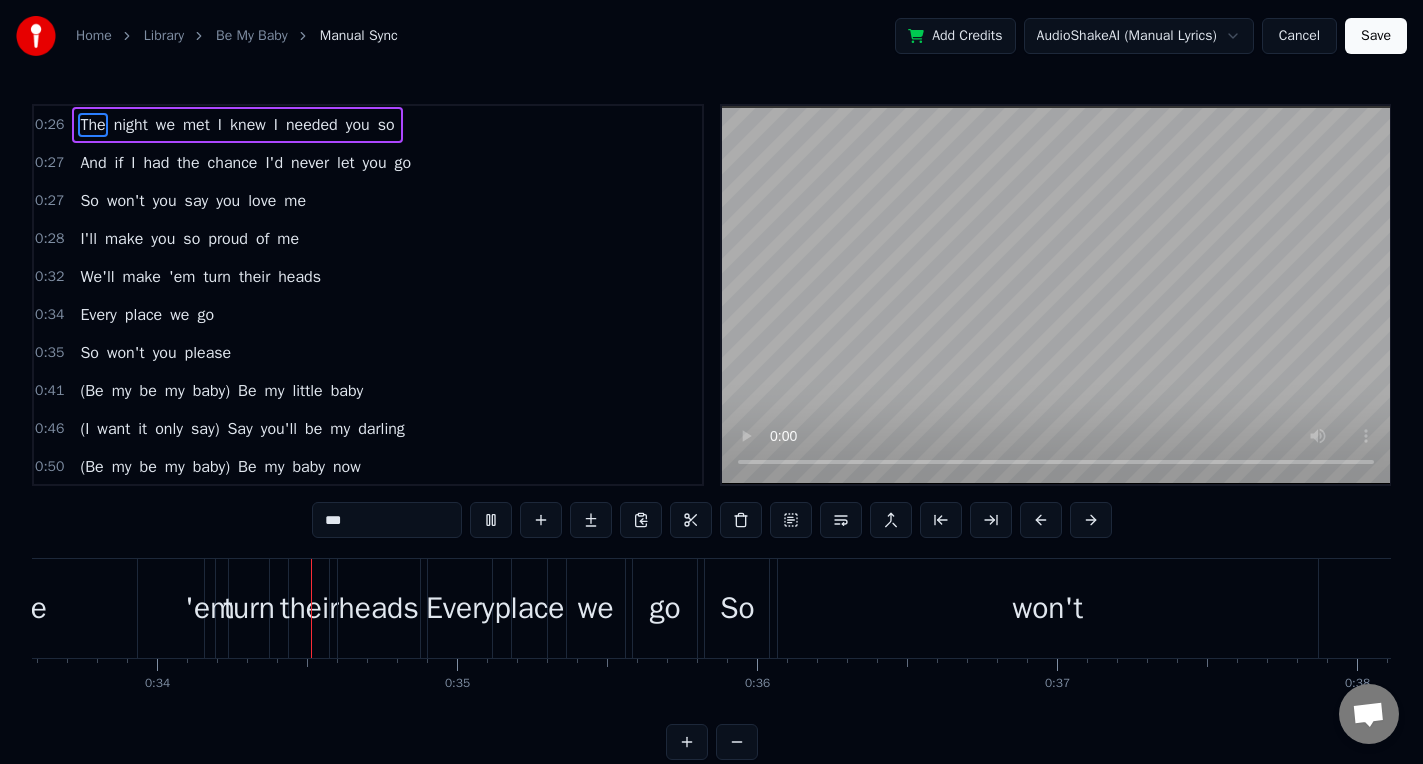 scroll, scrollTop: 0, scrollLeft: 10080, axis: horizontal 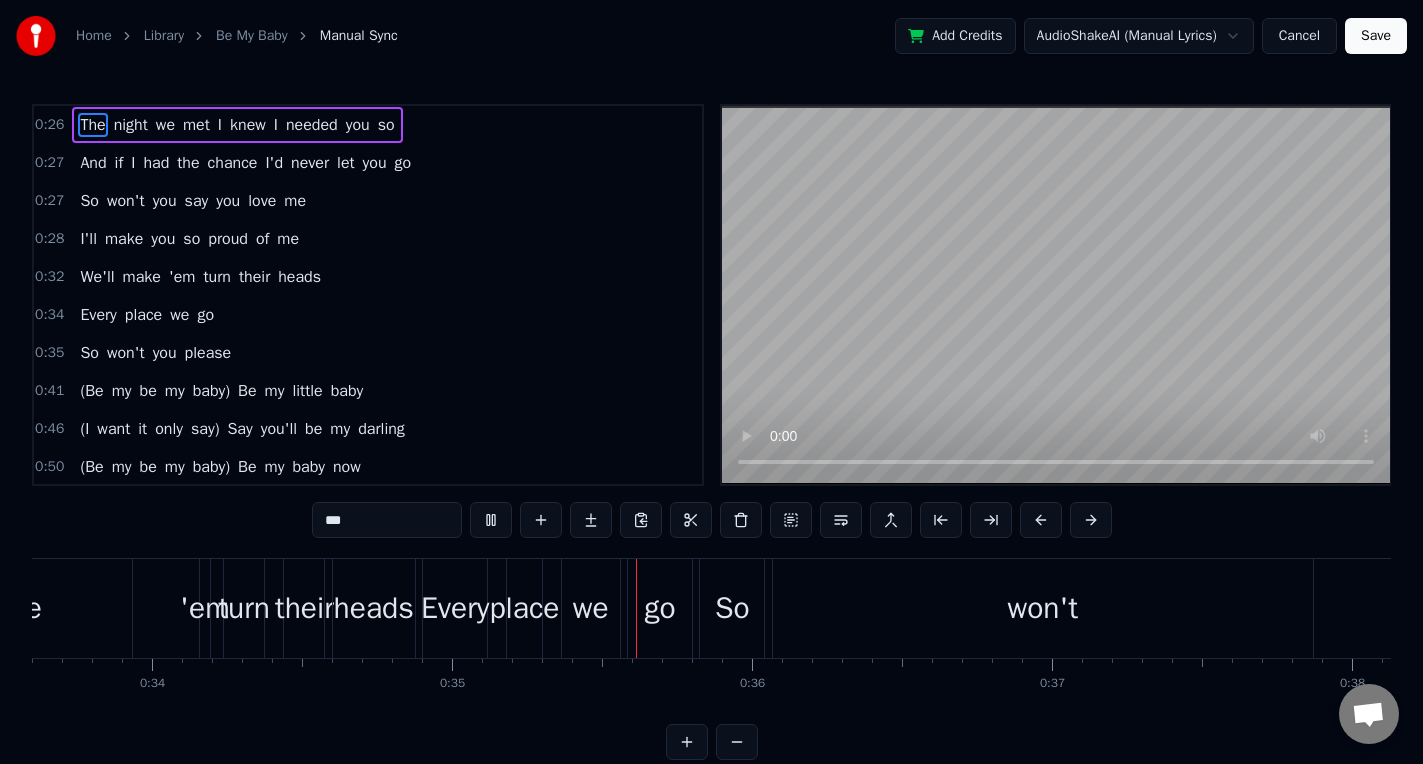 type 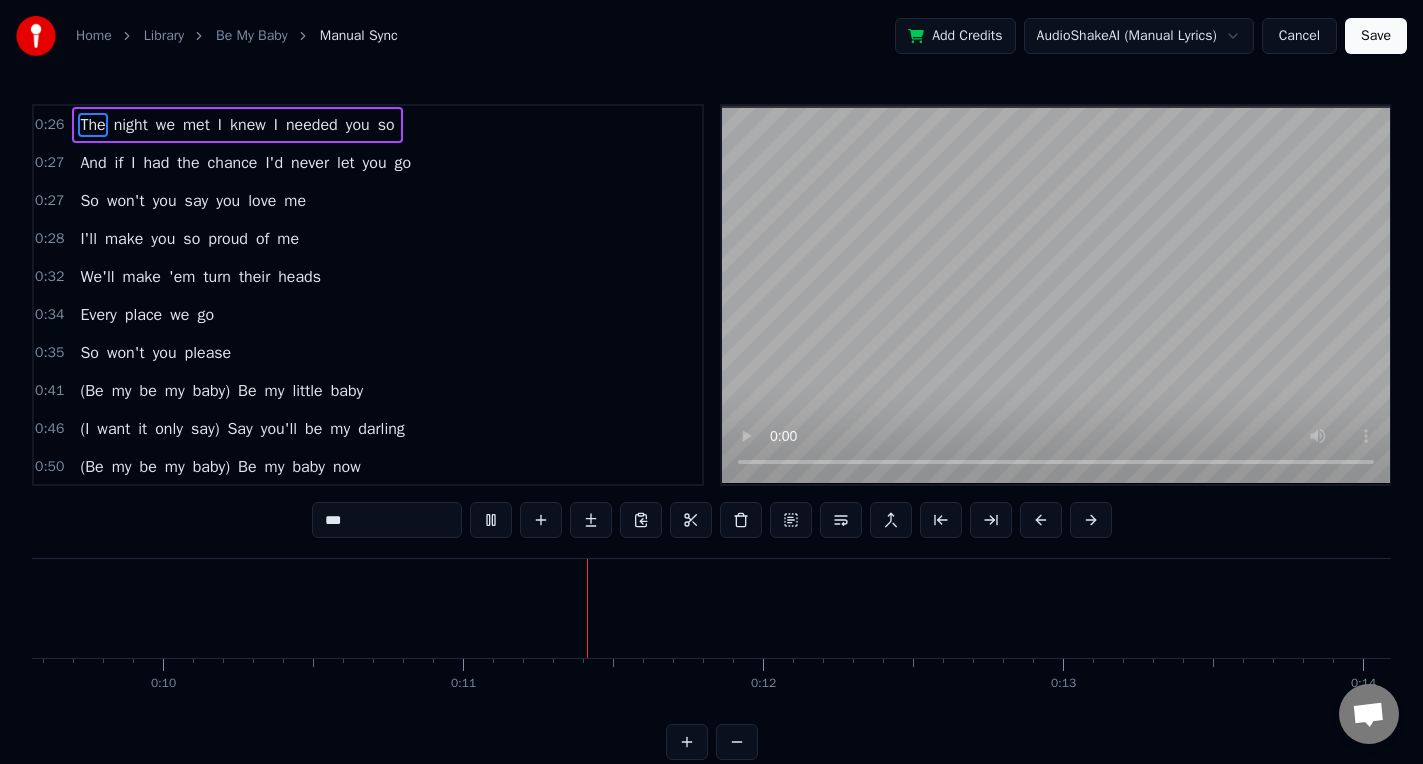 scroll, scrollTop: 0, scrollLeft: 3147, axis: horizontal 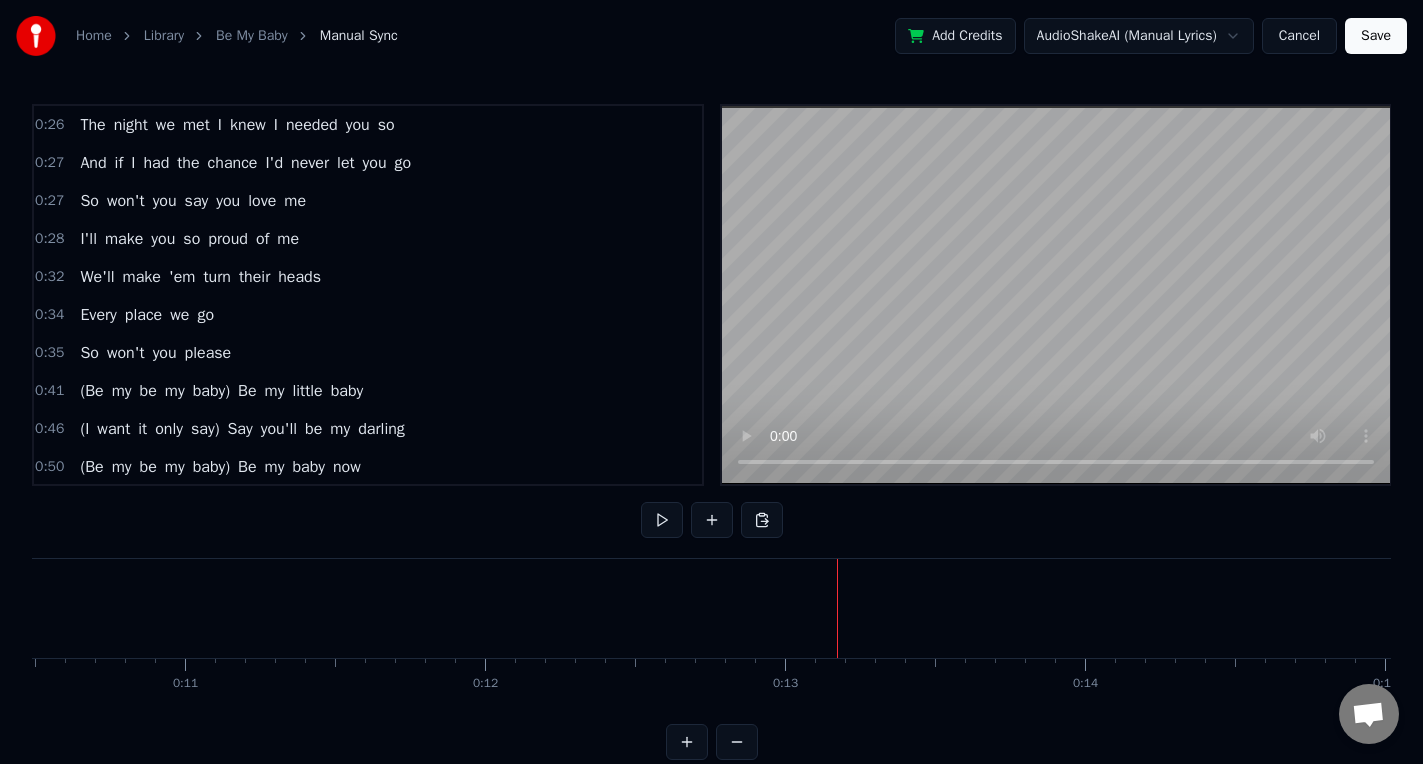 click at bounding box center [22272, 608] 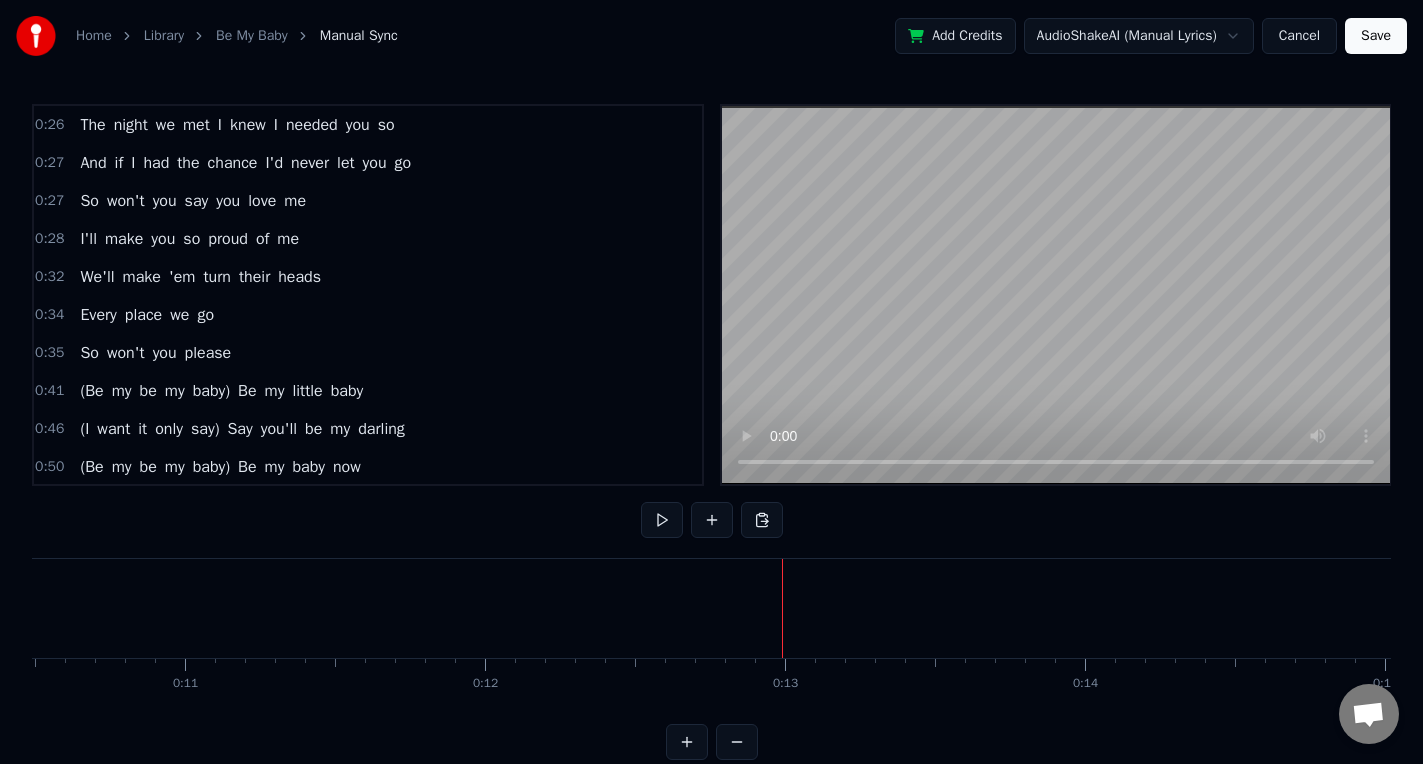 click on "The" at bounding box center (92, 125) 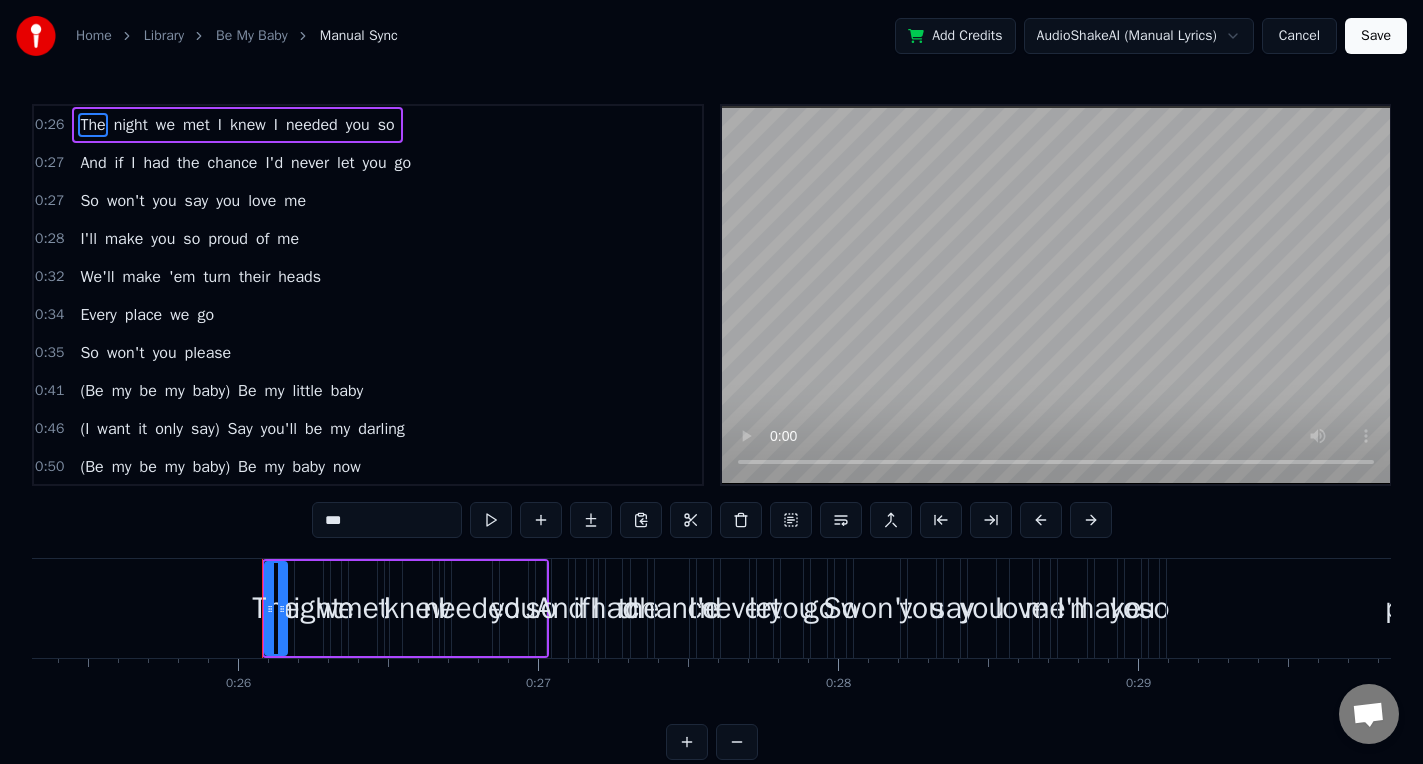 scroll, scrollTop: 0, scrollLeft: 7724, axis: horizontal 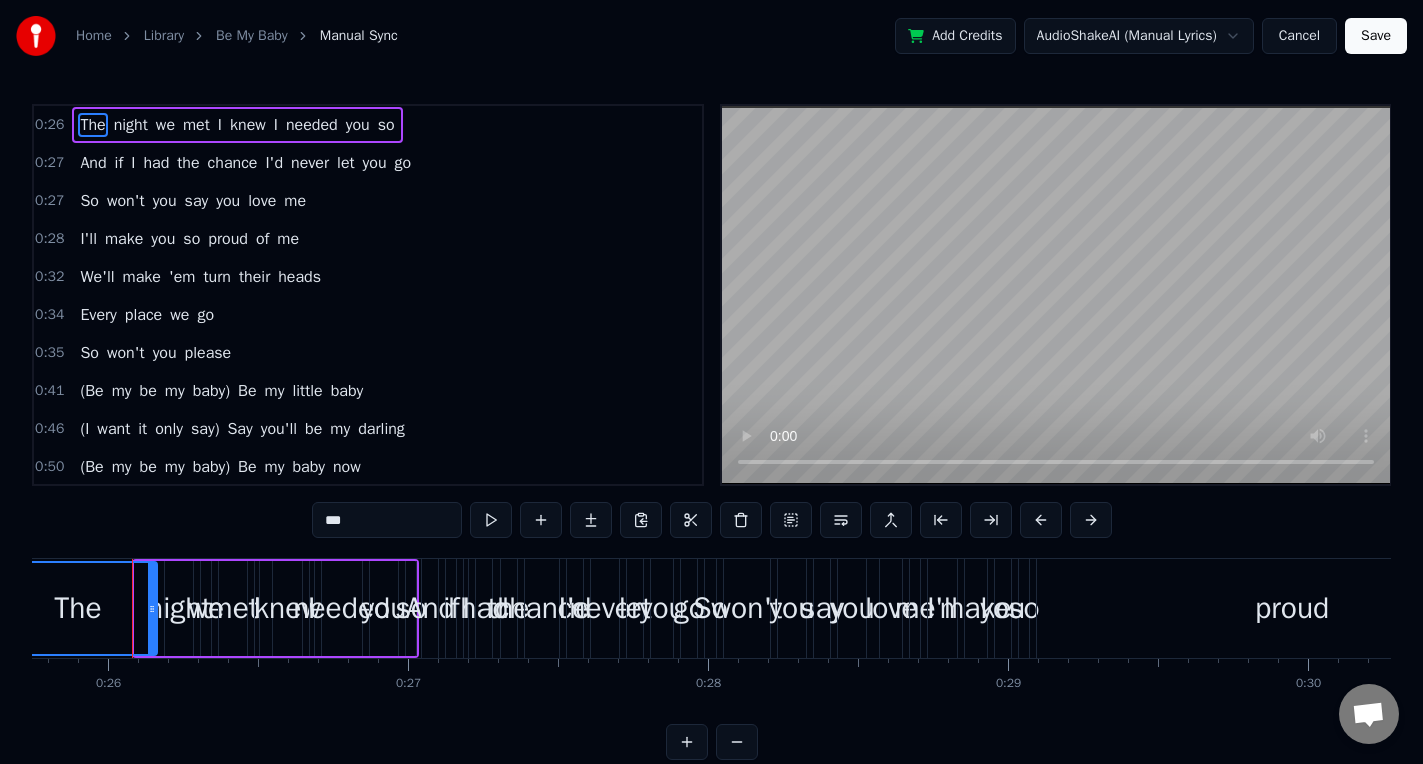 drag, startPoint x: 136, startPoint y: 587, endPoint x: 0, endPoint y: 571, distance: 136.93794 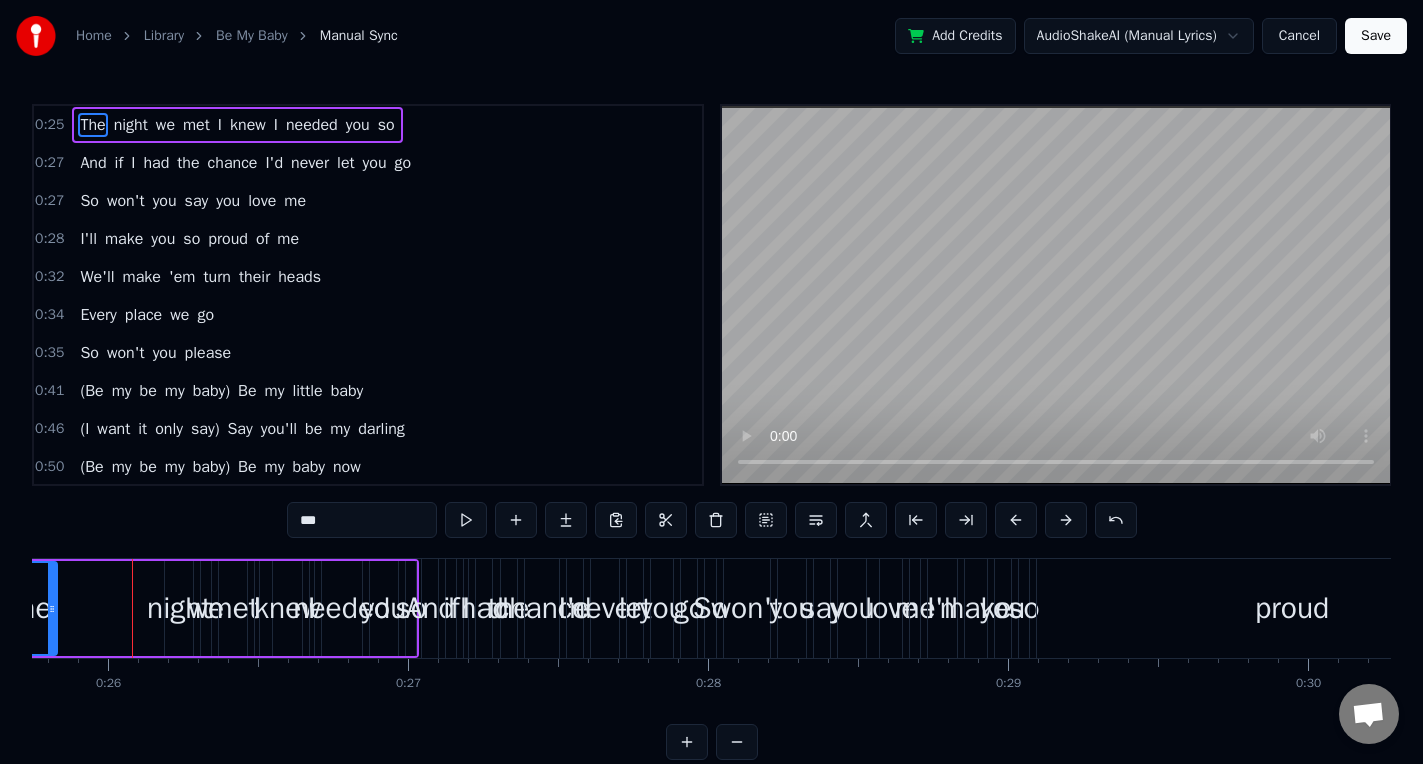 drag, startPoint x: 154, startPoint y: 592, endPoint x: 54, endPoint y: 572, distance: 101.98039 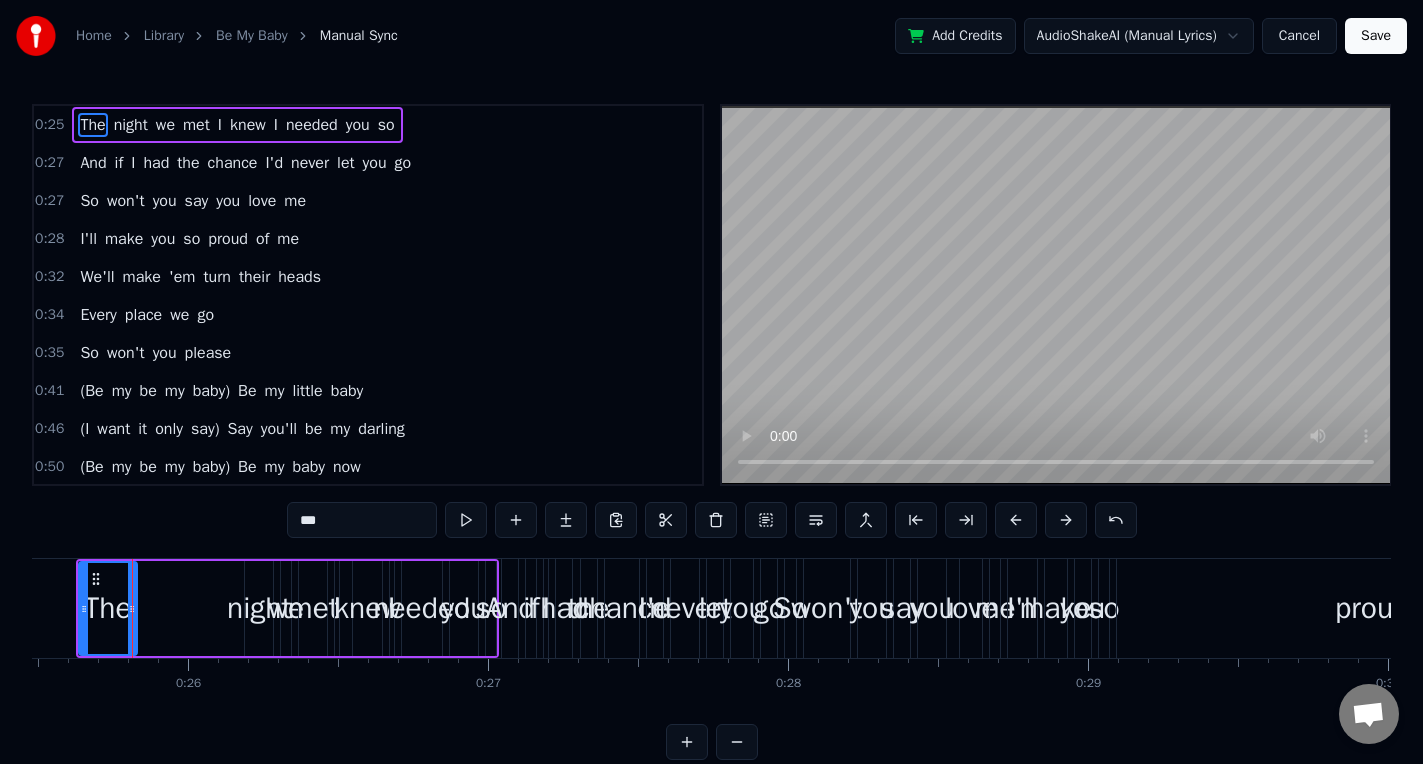 scroll, scrollTop: 0, scrollLeft: 7644, axis: horizontal 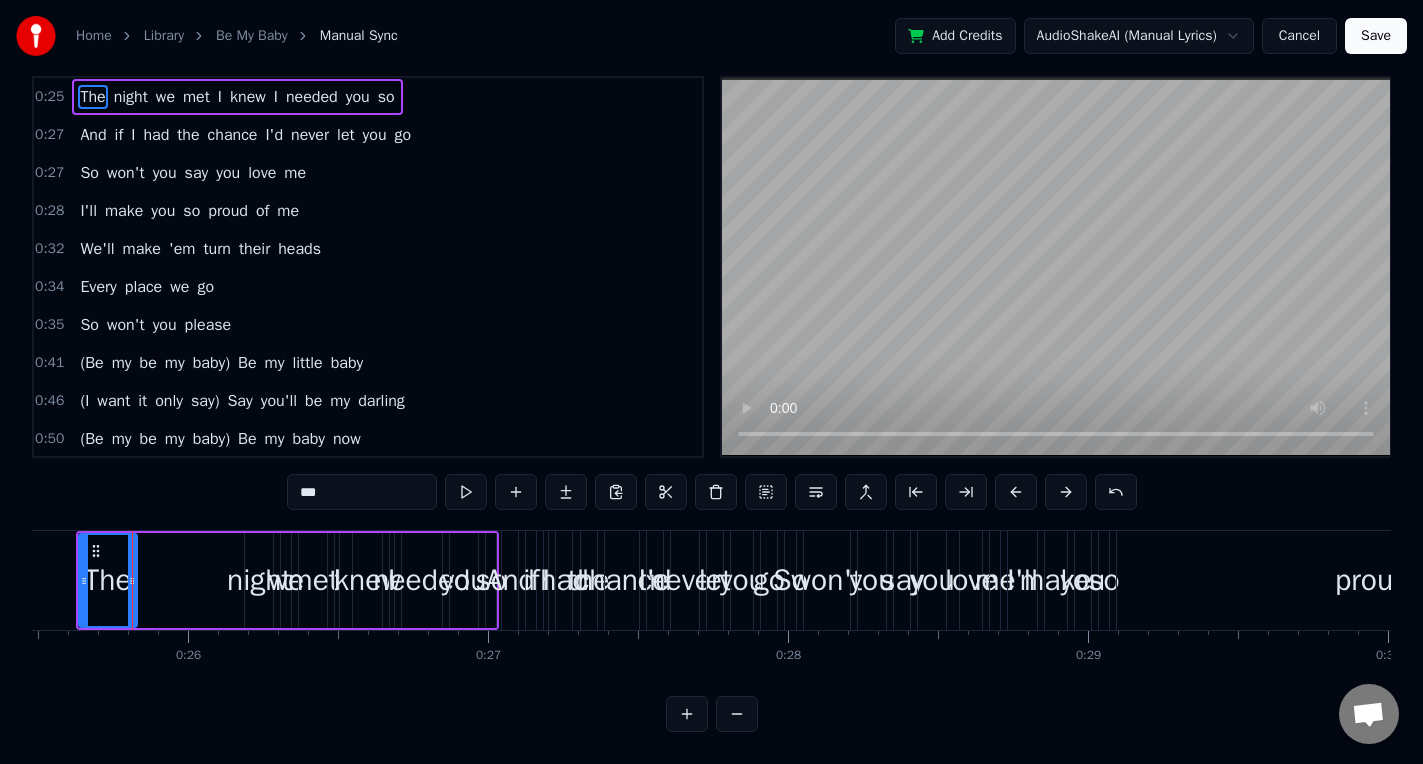 drag, startPoint x: 258, startPoint y: 662, endPoint x: 229, endPoint y: 662, distance: 29 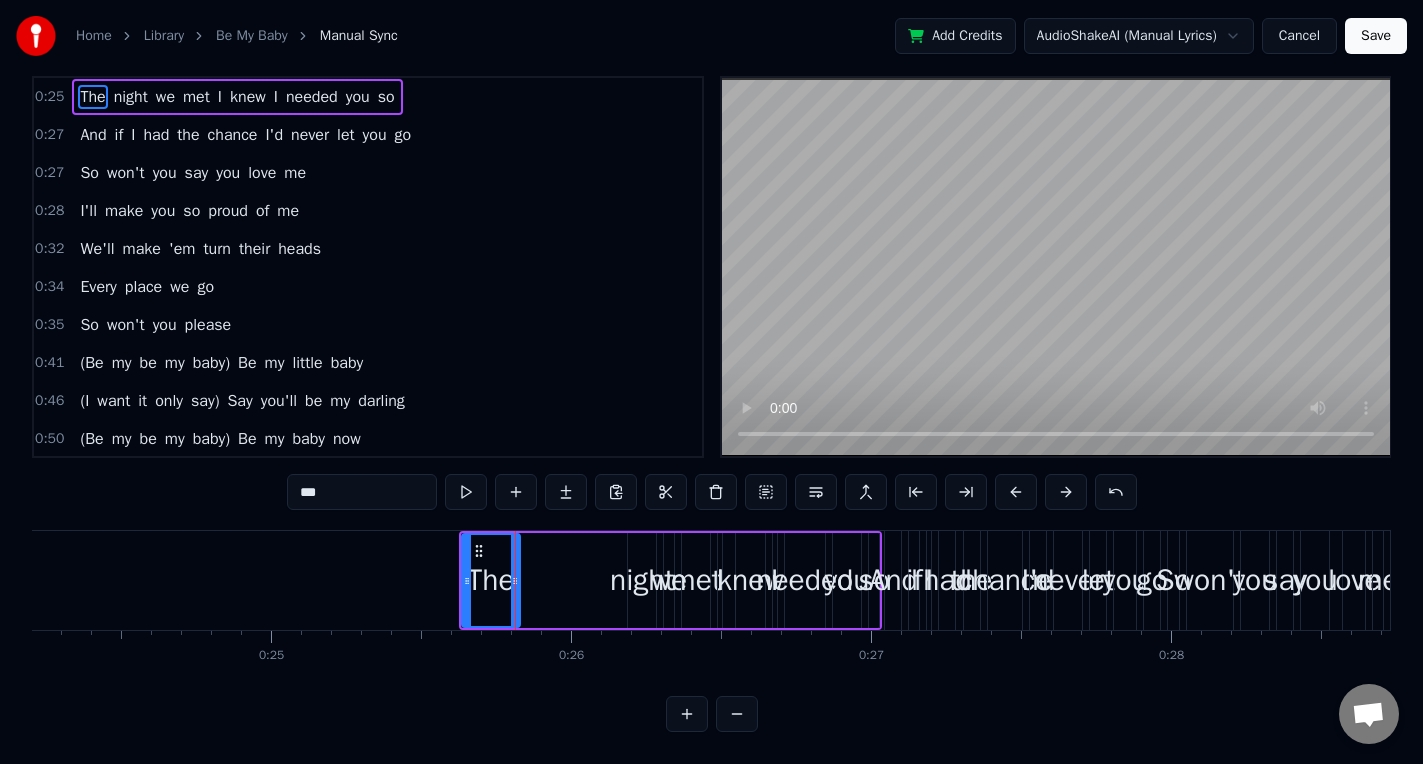 scroll, scrollTop: 0, scrollLeft: 7280, axis: horizontal 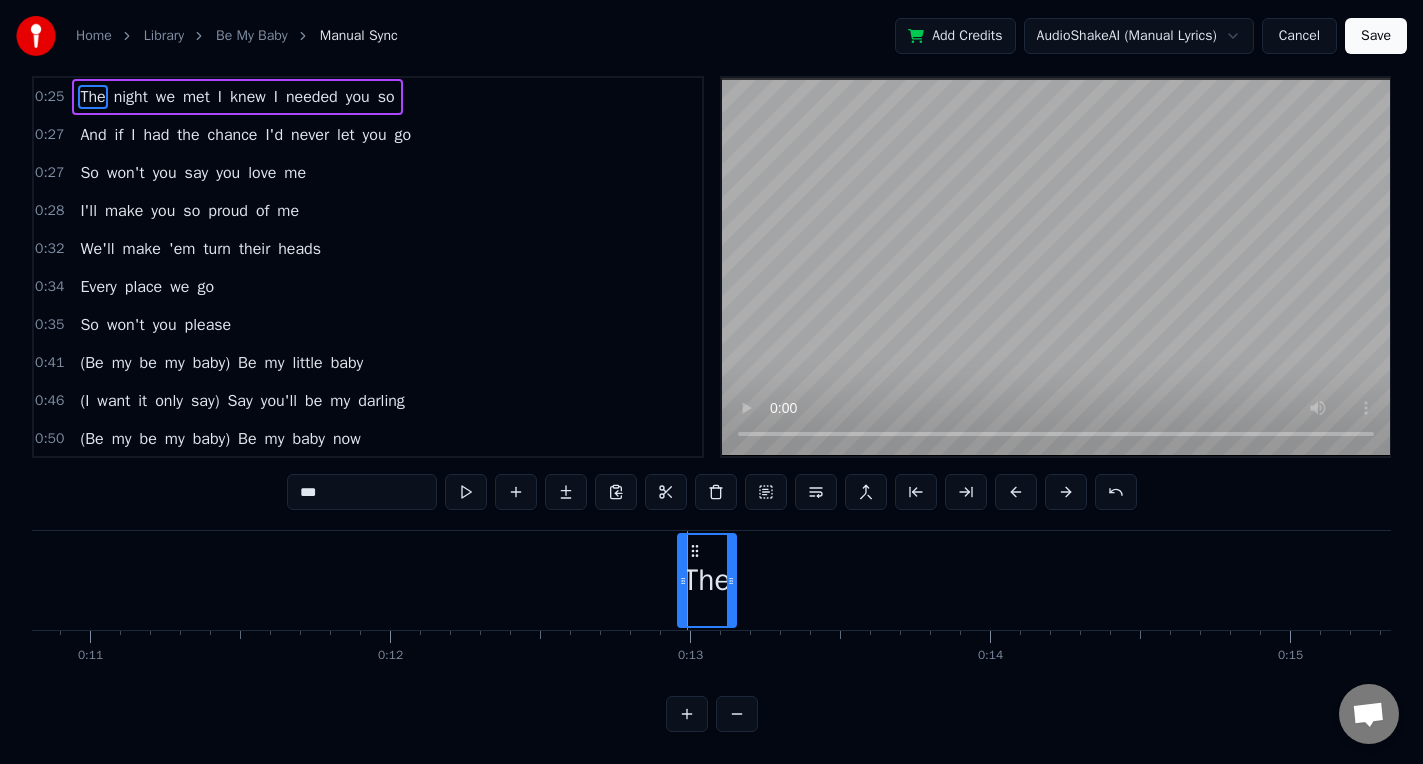 drag, startPoint x: 459, startPoint y: 529, endPoint x: 694, endPoint y: 610, distance: 248.5679 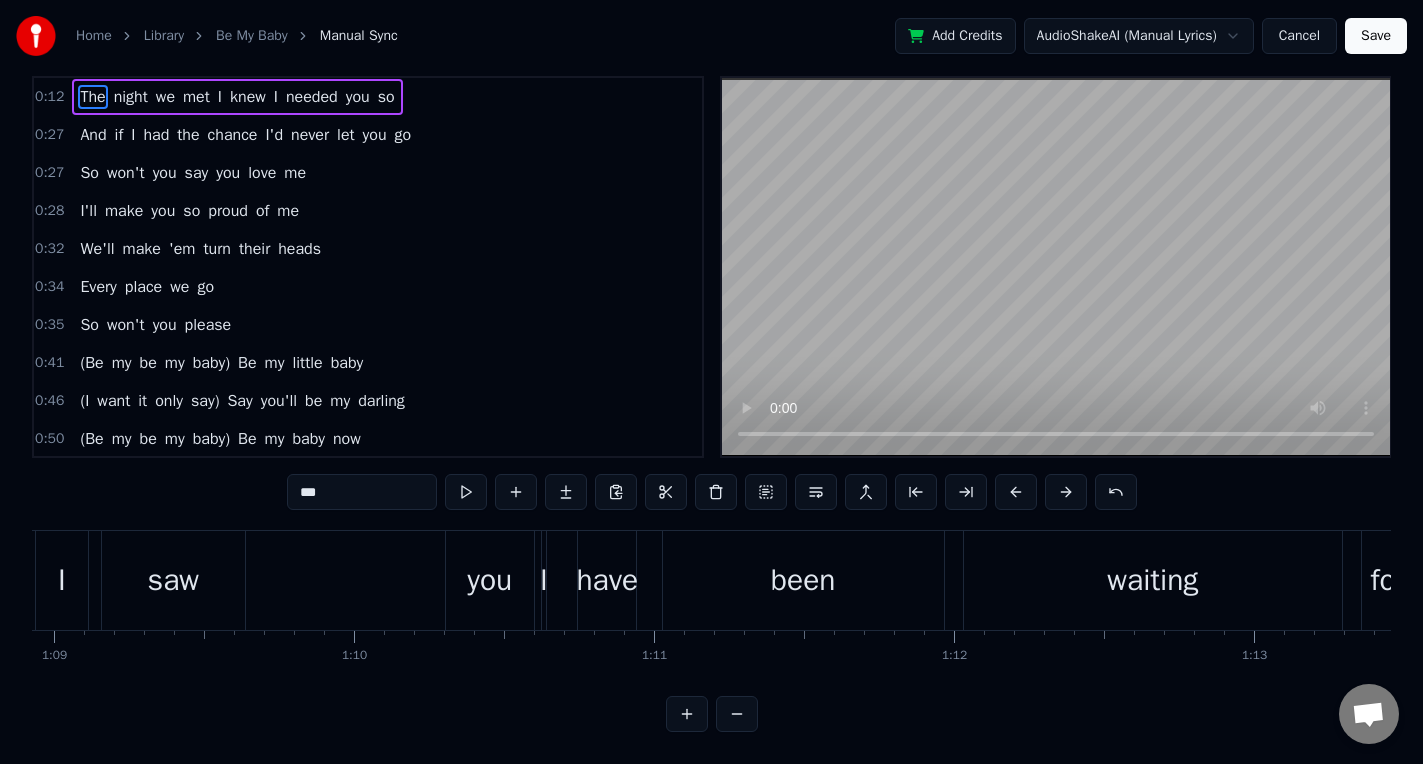 scroll, scrollTop: 0, scrollLeft: 23452, axis: horizontal 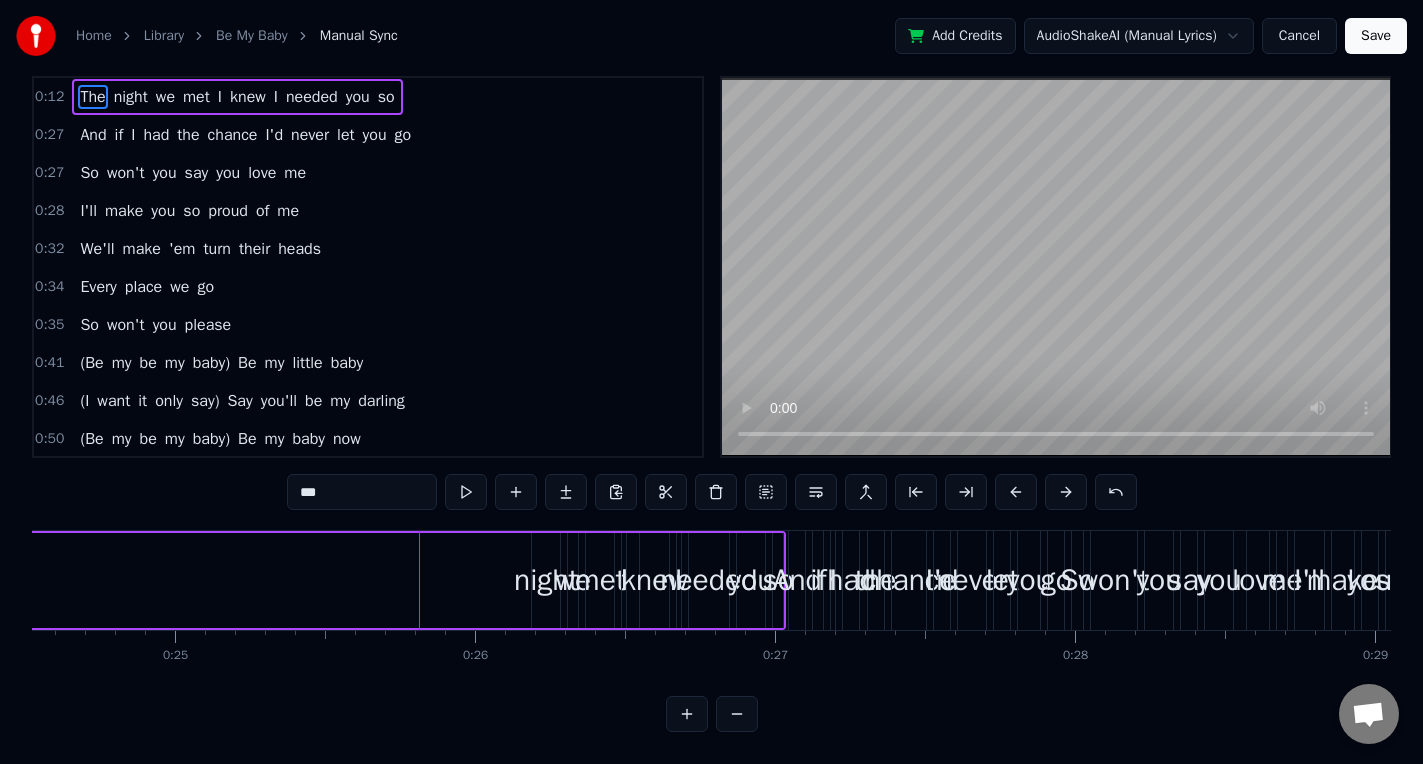 click on "The night we met I knew I needed you so" at bounding box center [-1327, 580] 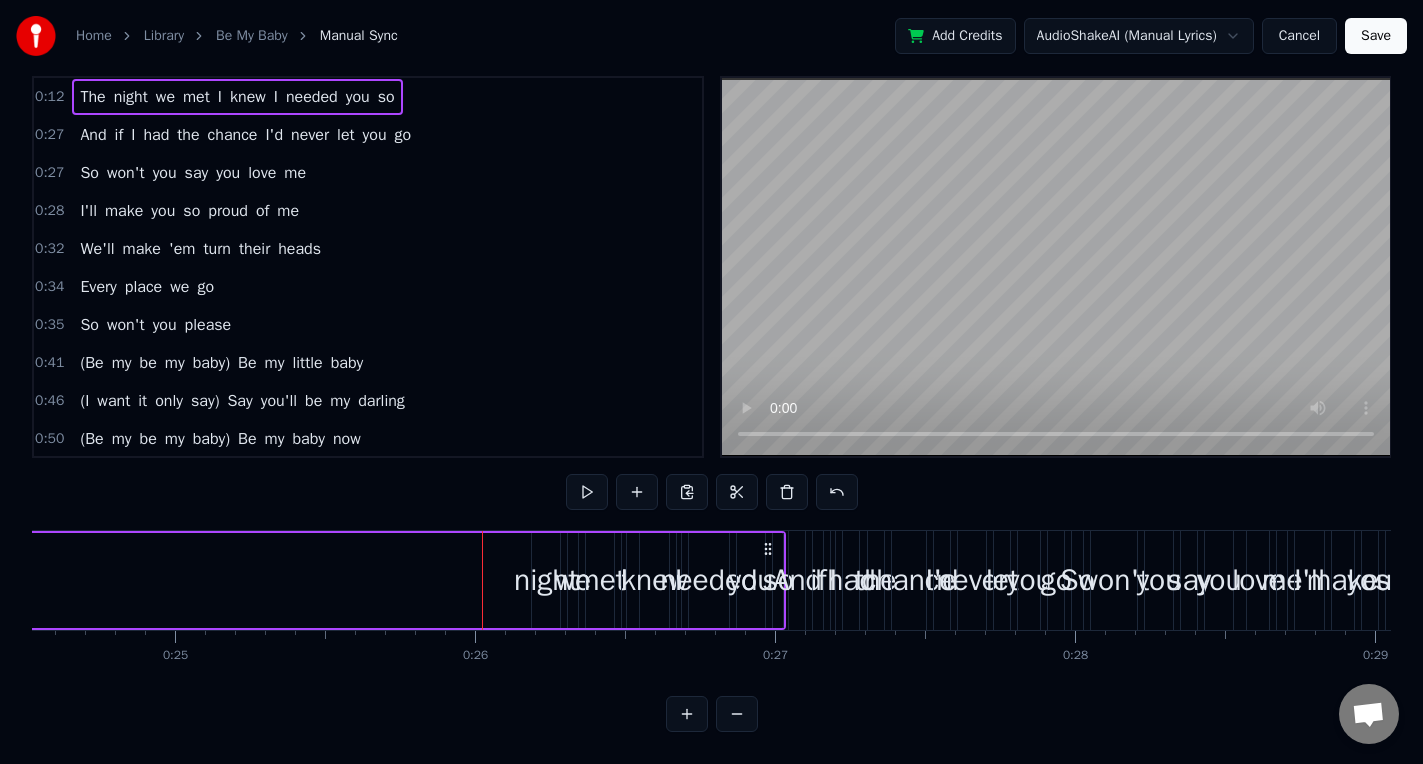click on "night" at bounding box center [546, 580] 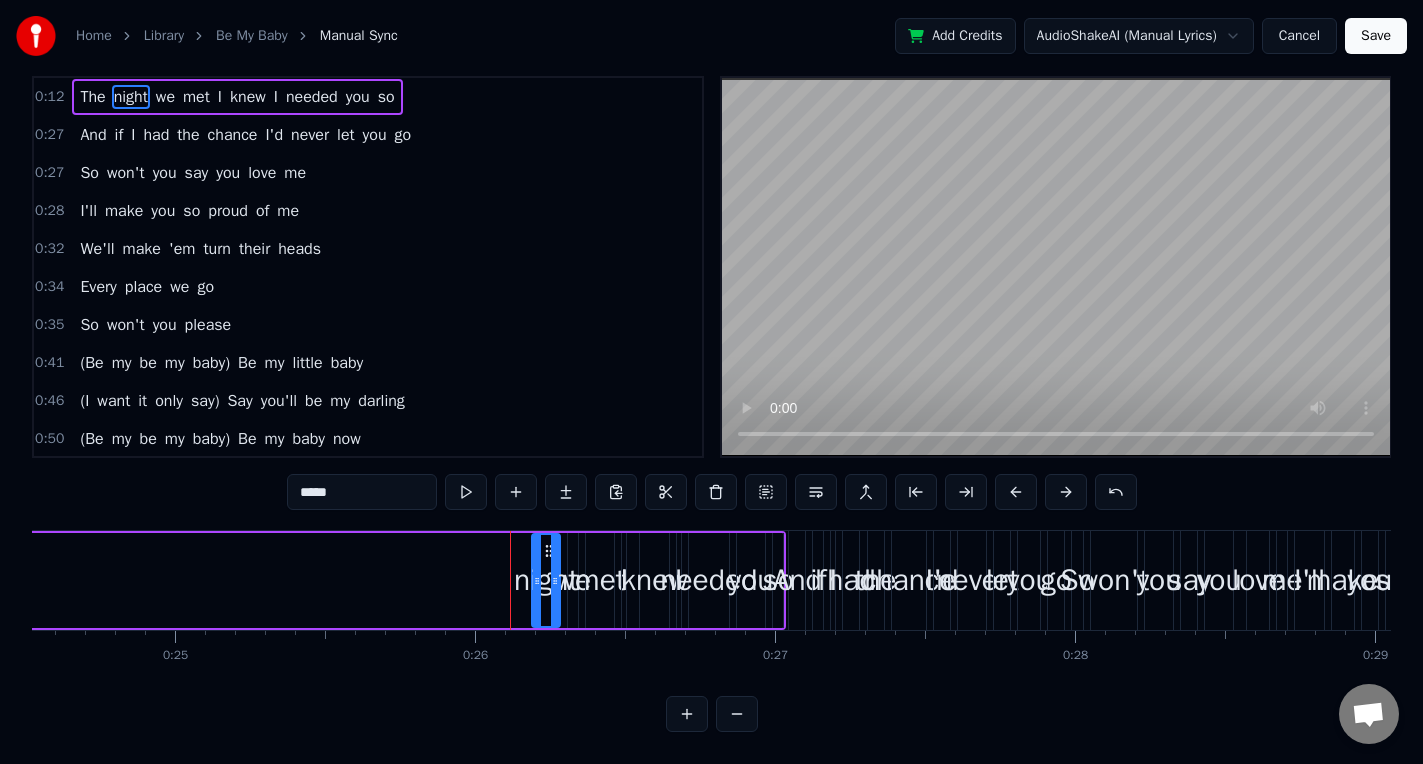scroll, scrollTop: 0, scrollLeft: 0, axis: both 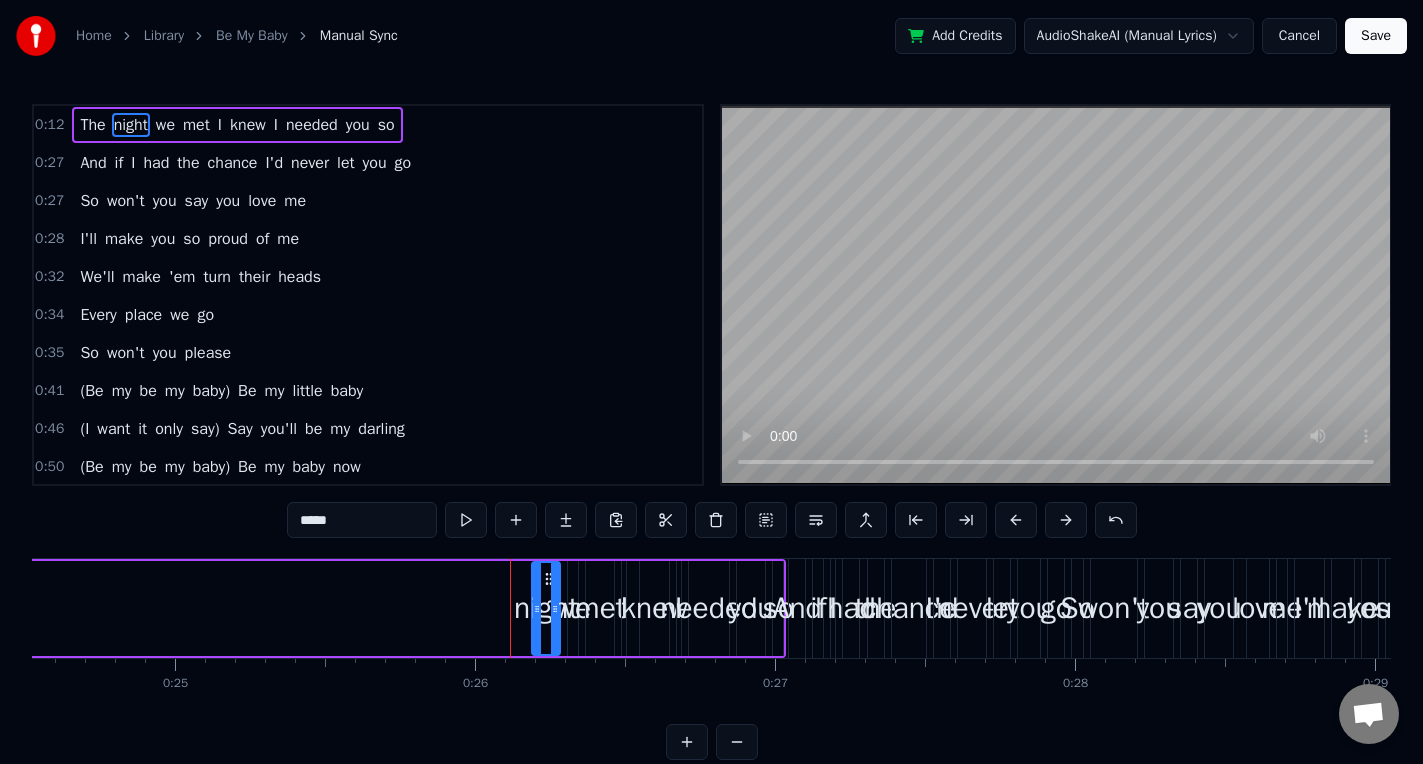 click on "night" at bounding box center (546, 608) 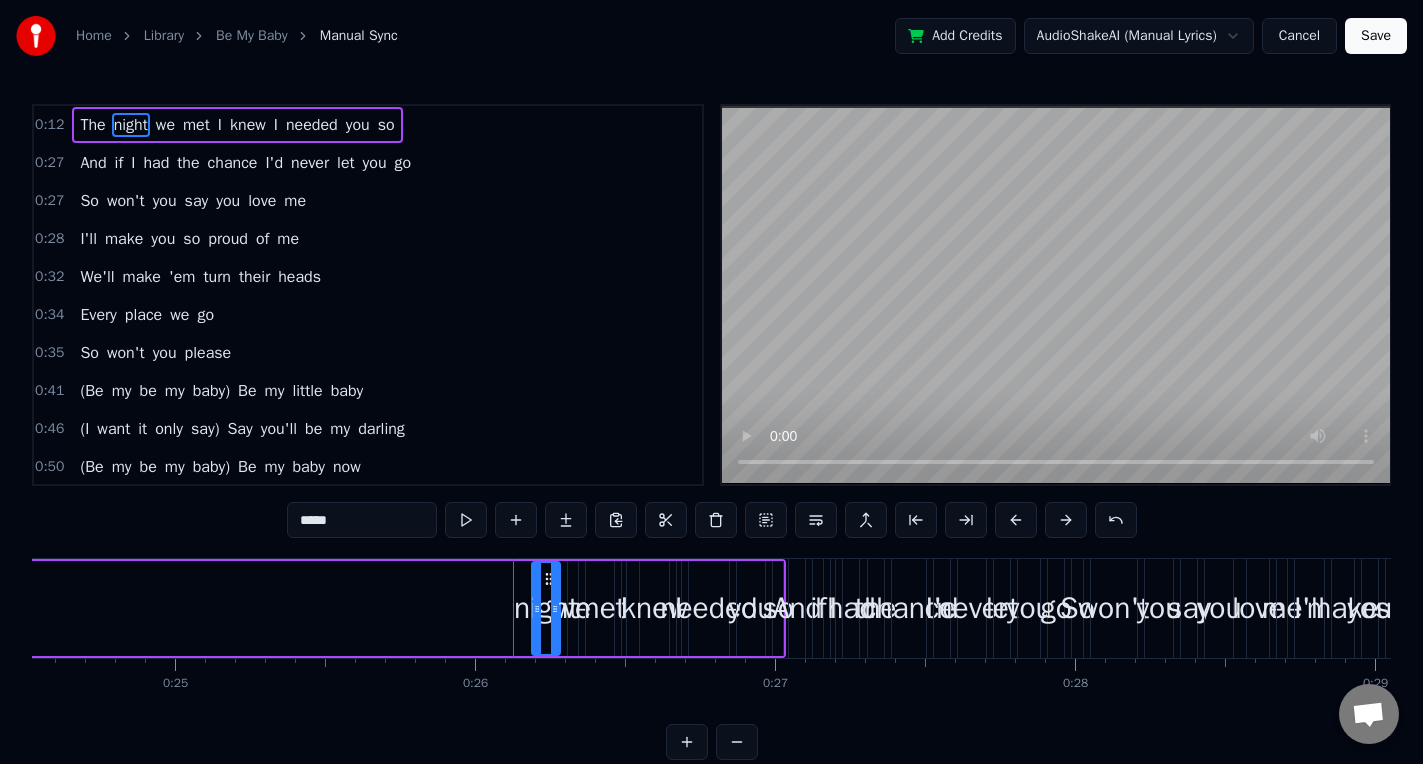 click on "night" at bounding box center [131, 125] 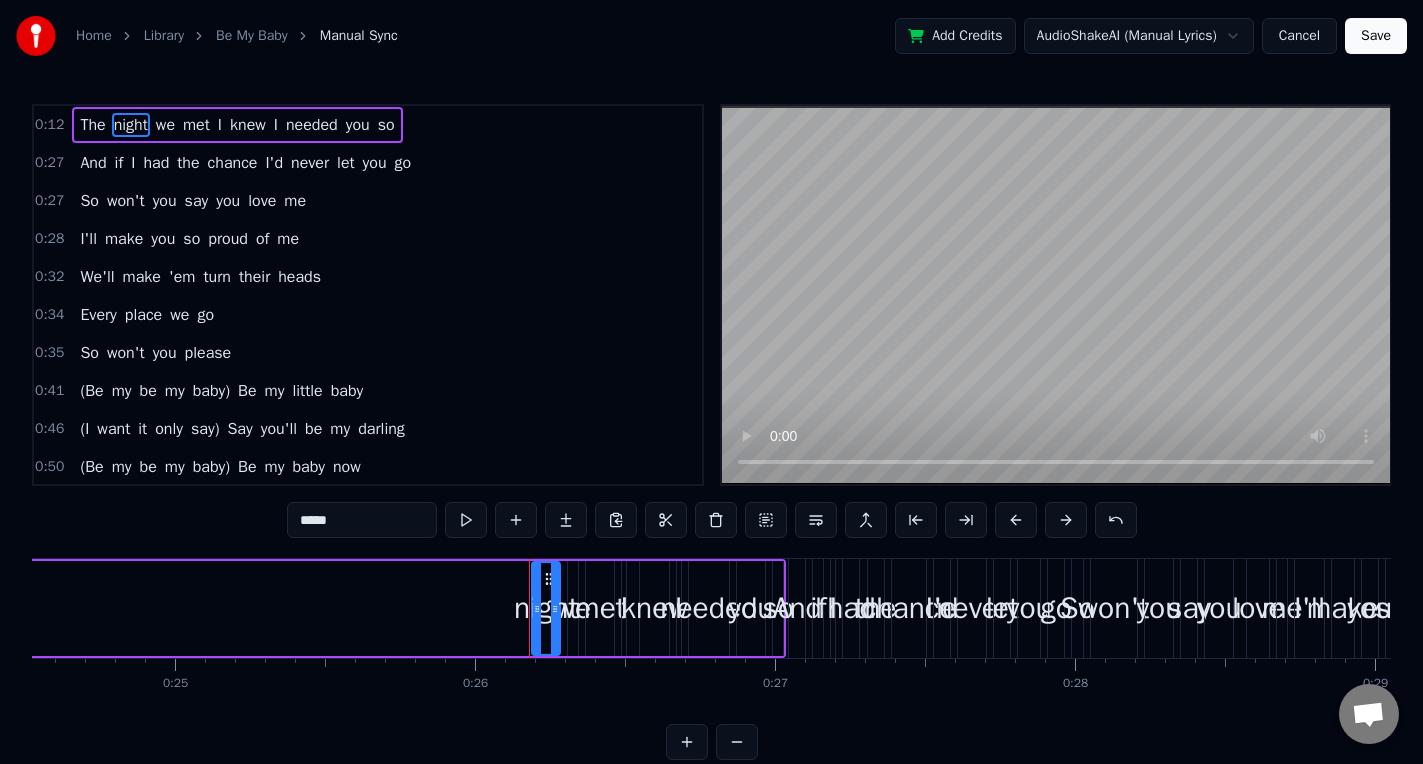 click on "night" at bounding box center (546, 608) 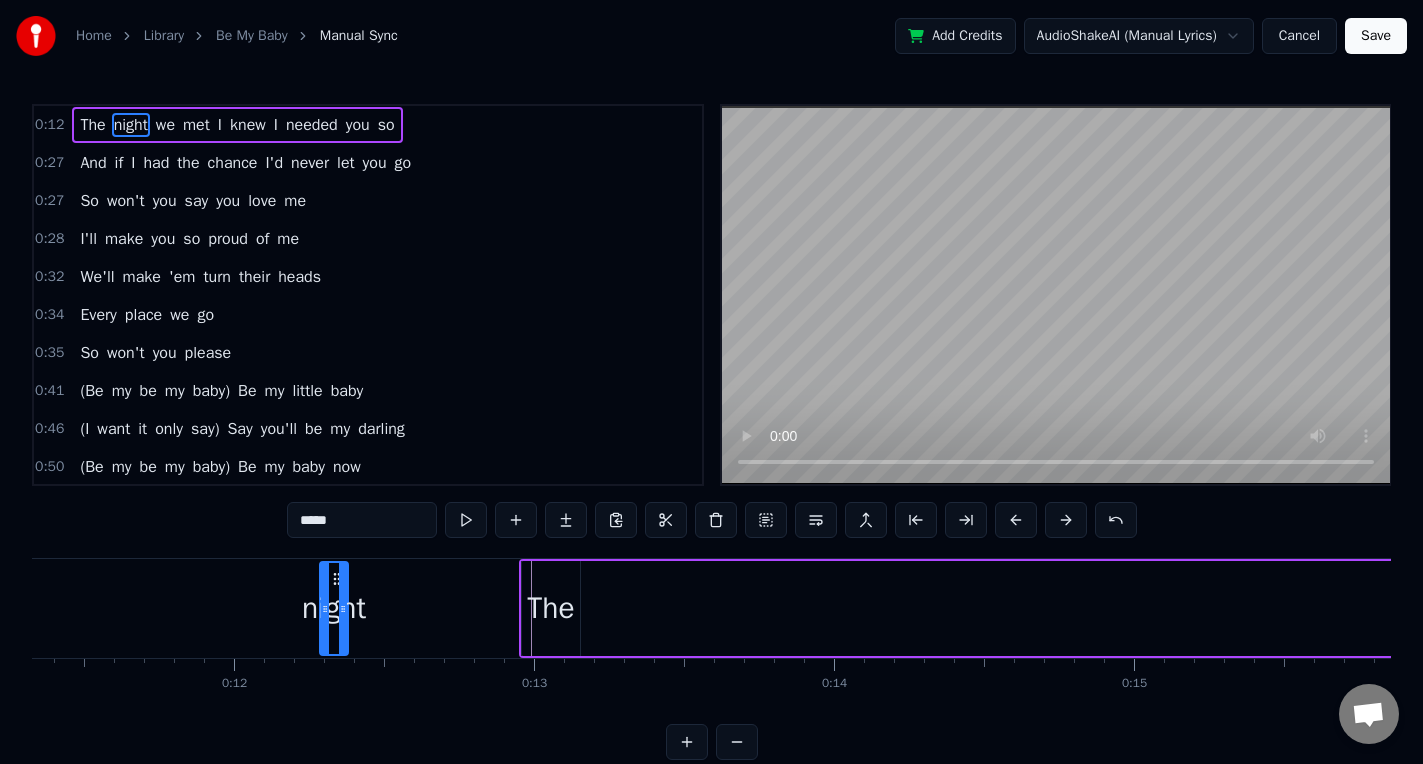 scroll, scrollTop: 0, scrollLeft: 3383, axis: horizontal 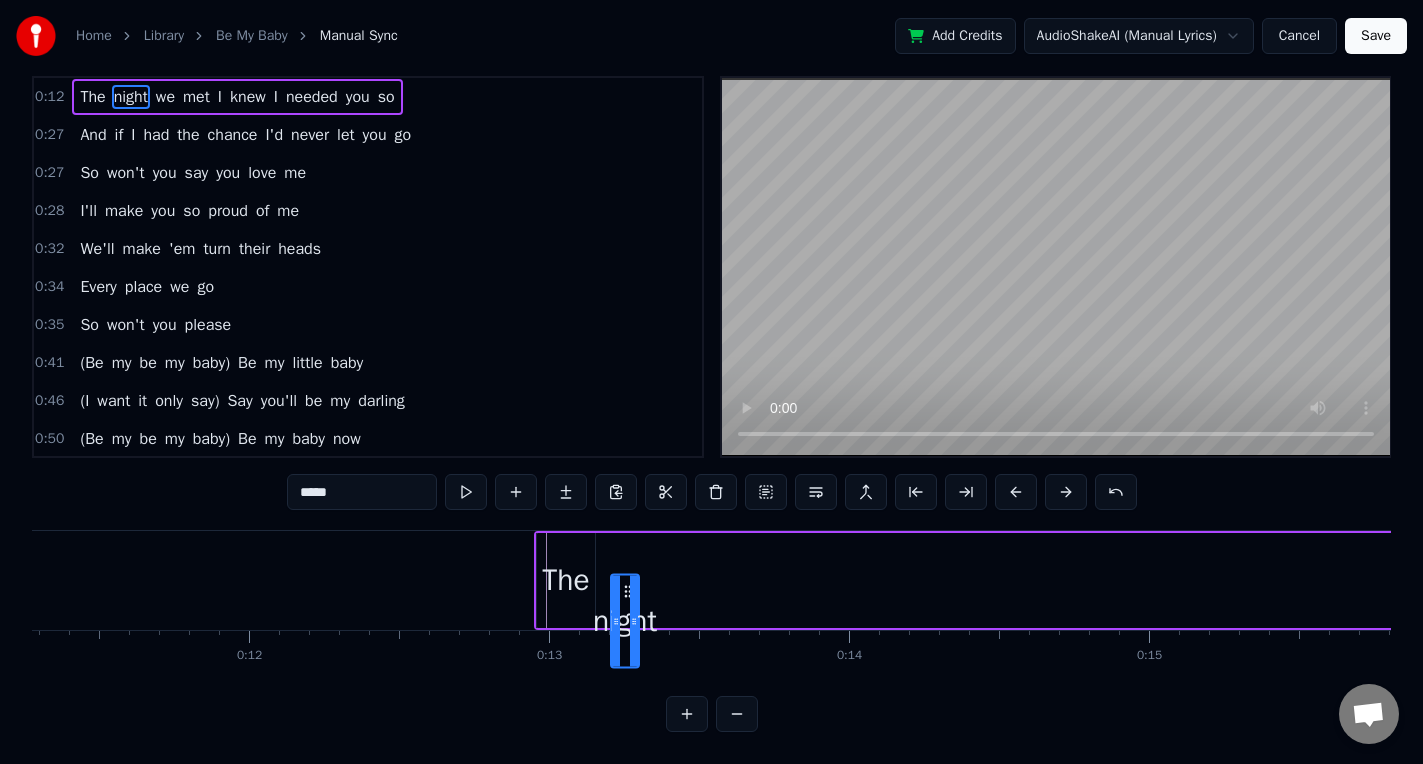 drag, startPoint x: 548, startPoint y: 577, endPoint x: 627, endPoint y: 499, distance: 111.01801 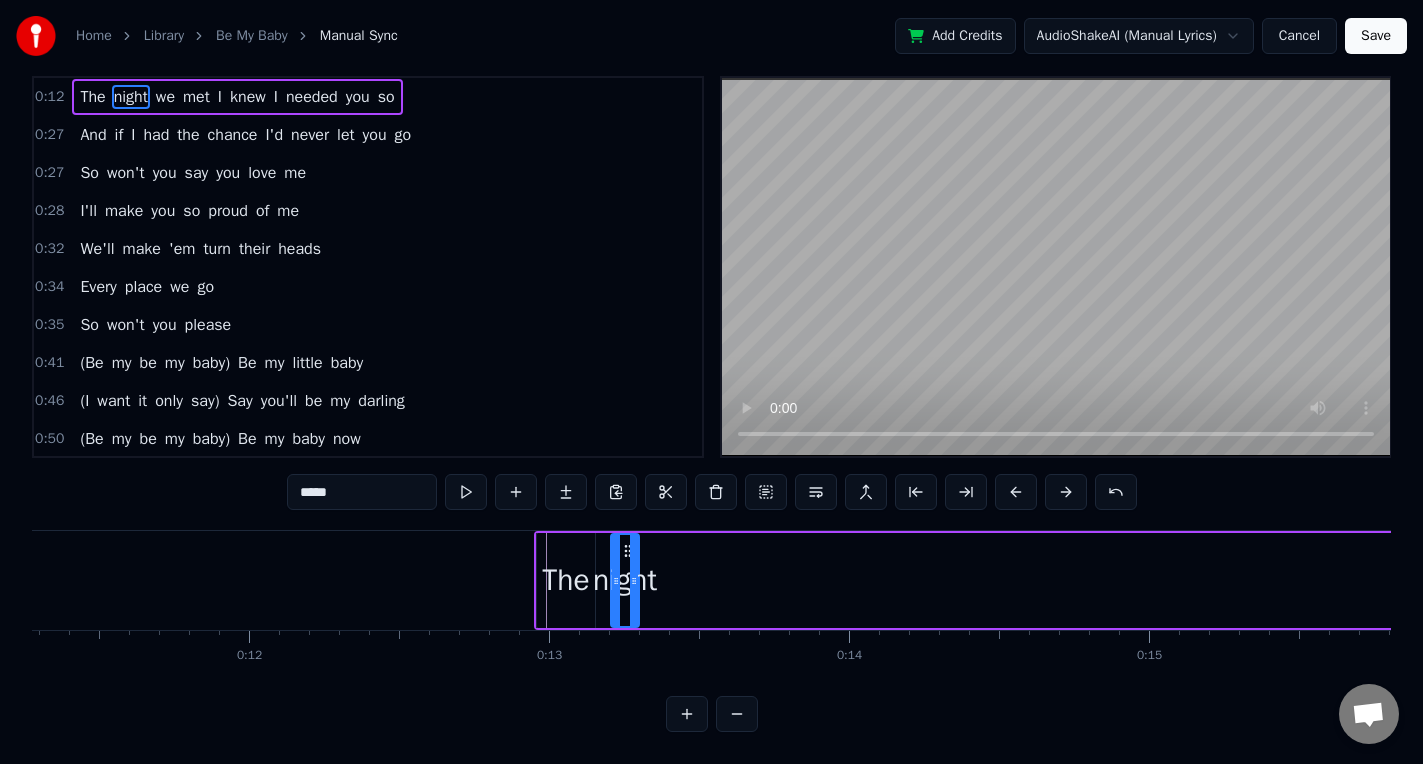 click at bounding box center (22036, 580) 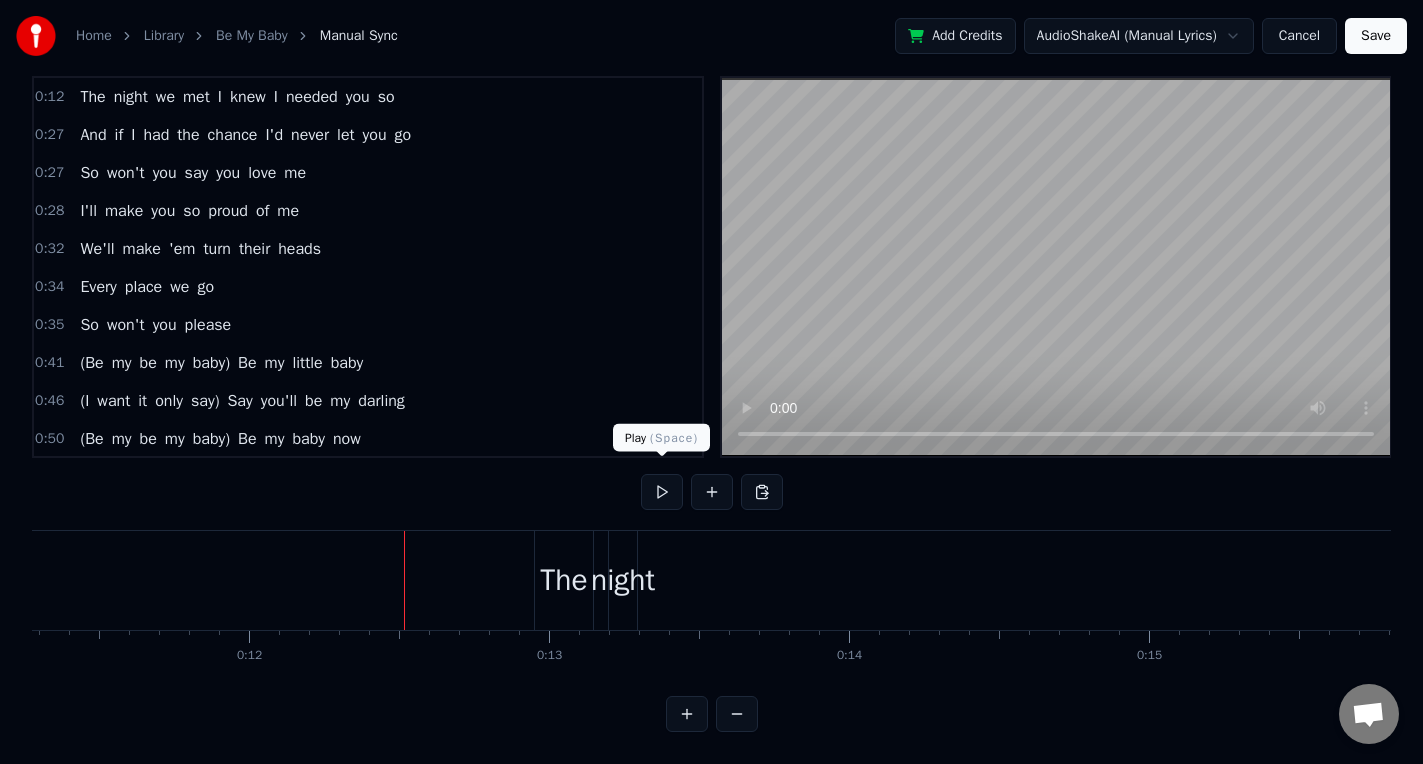 click at bounding box center (662, 492) 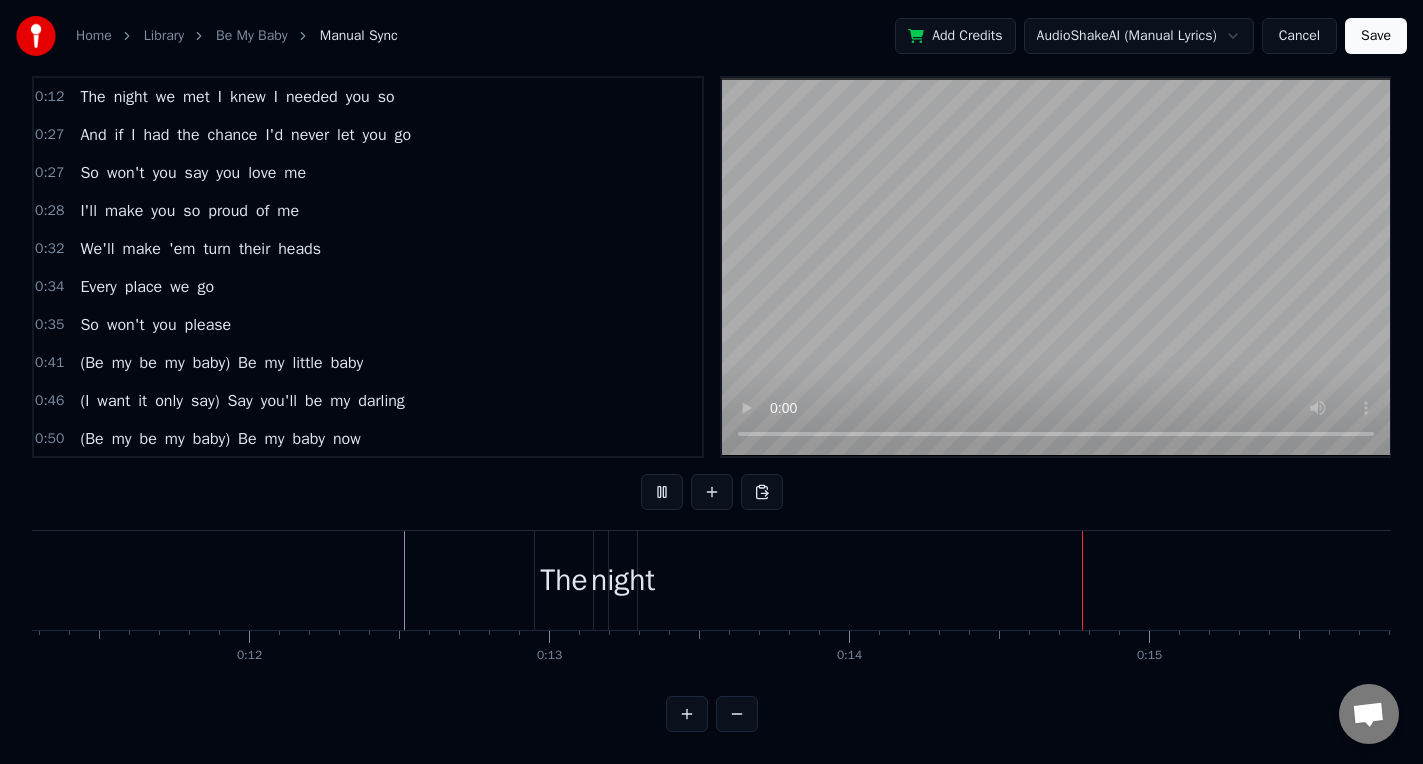 click at bounding box center (662, 492) 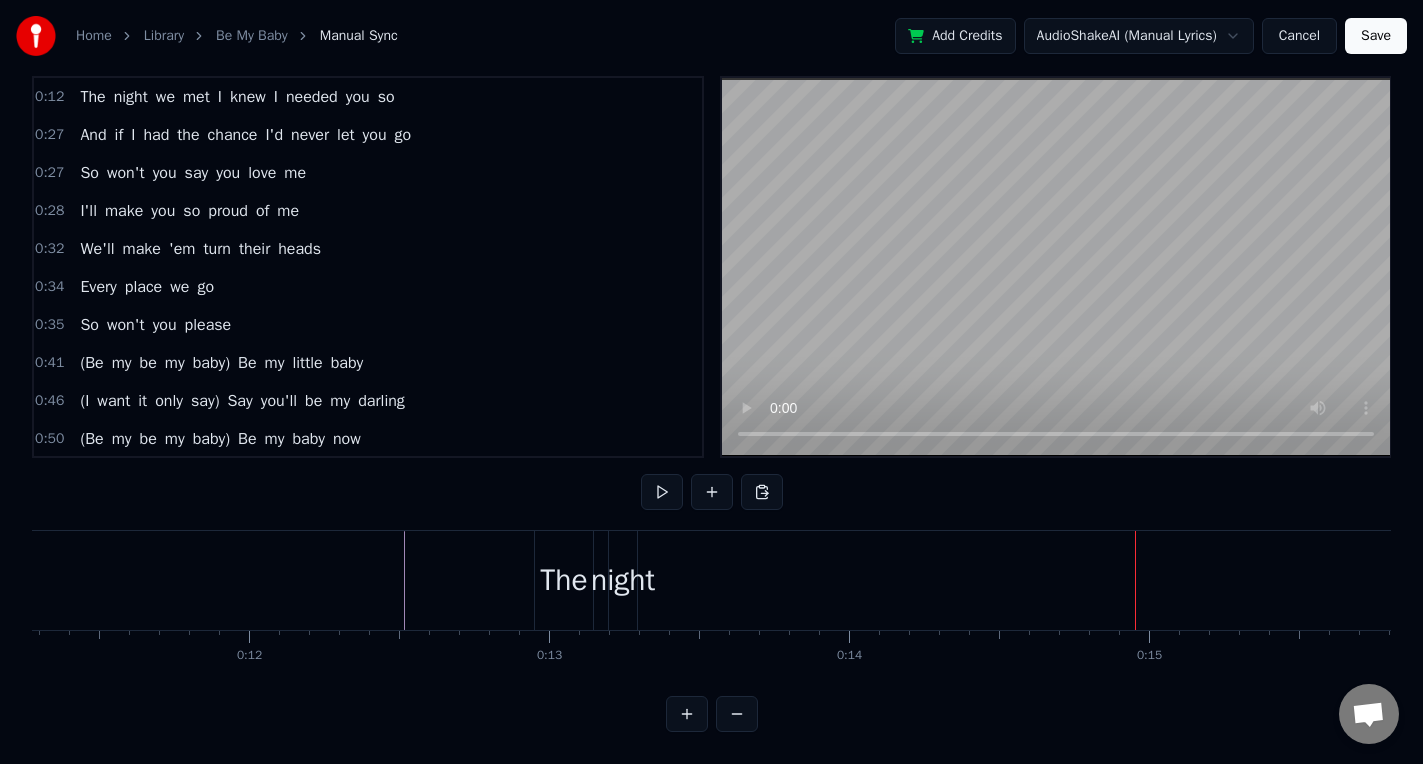 click on "Cancel" at bounding box center [1299, 36] 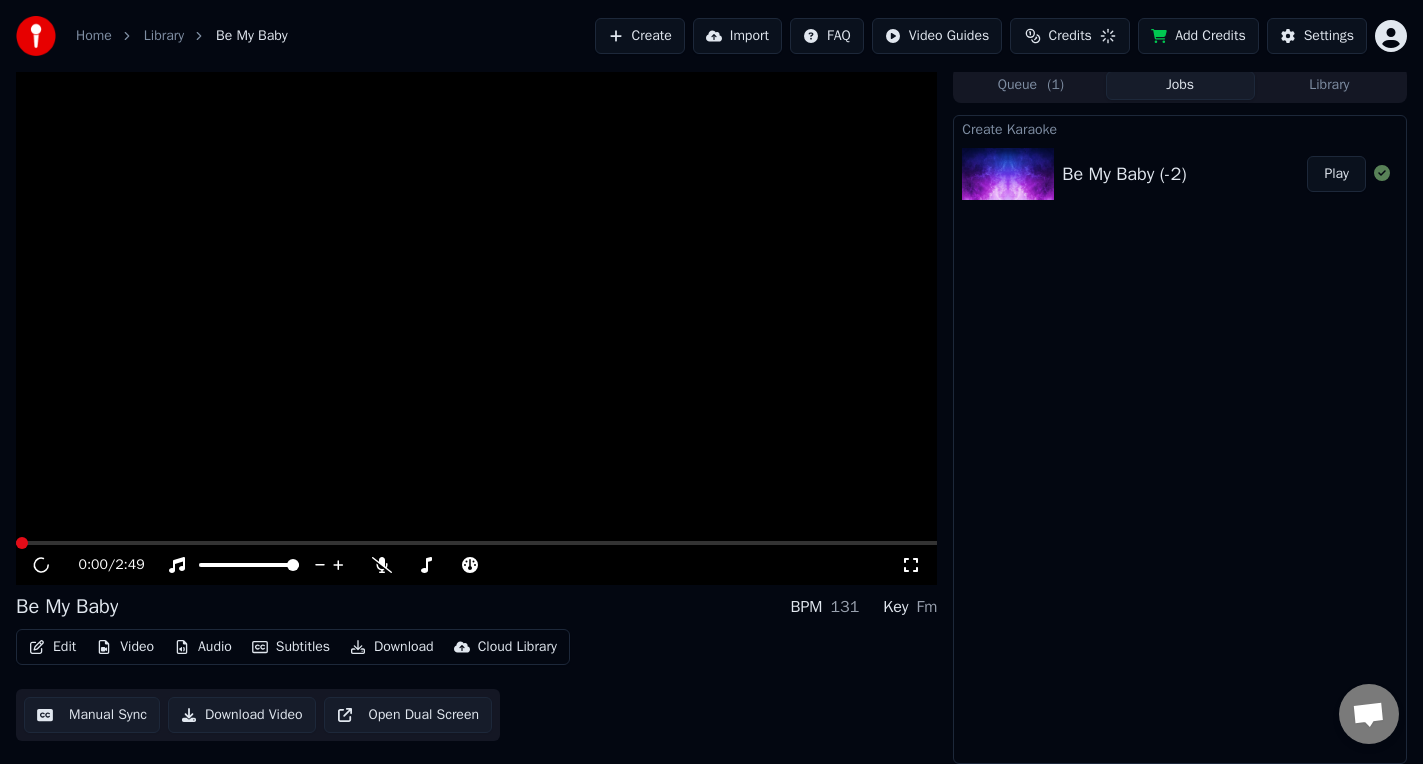 scroll, scrollTop: 0, scrollLeft: 0, axis: both 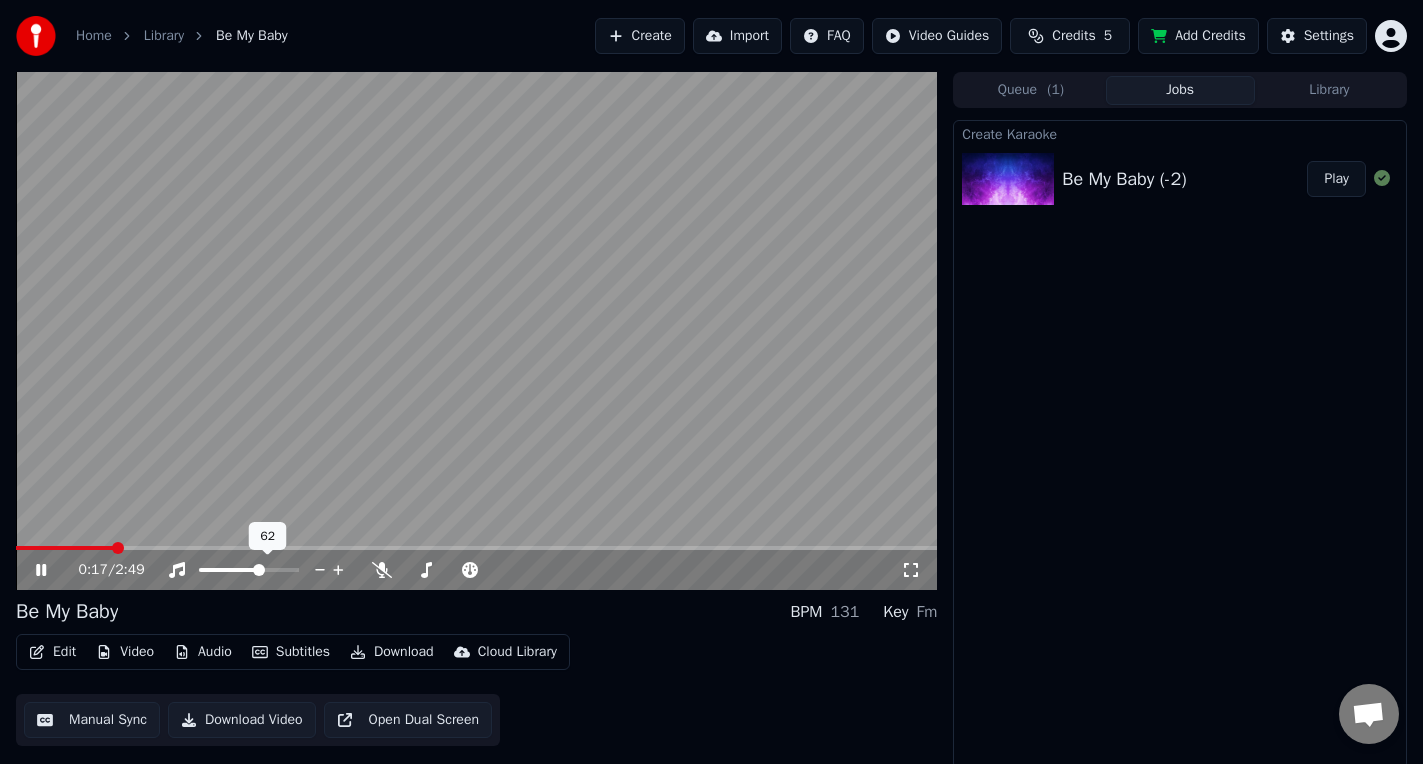 click at bounding box center [230, 570] 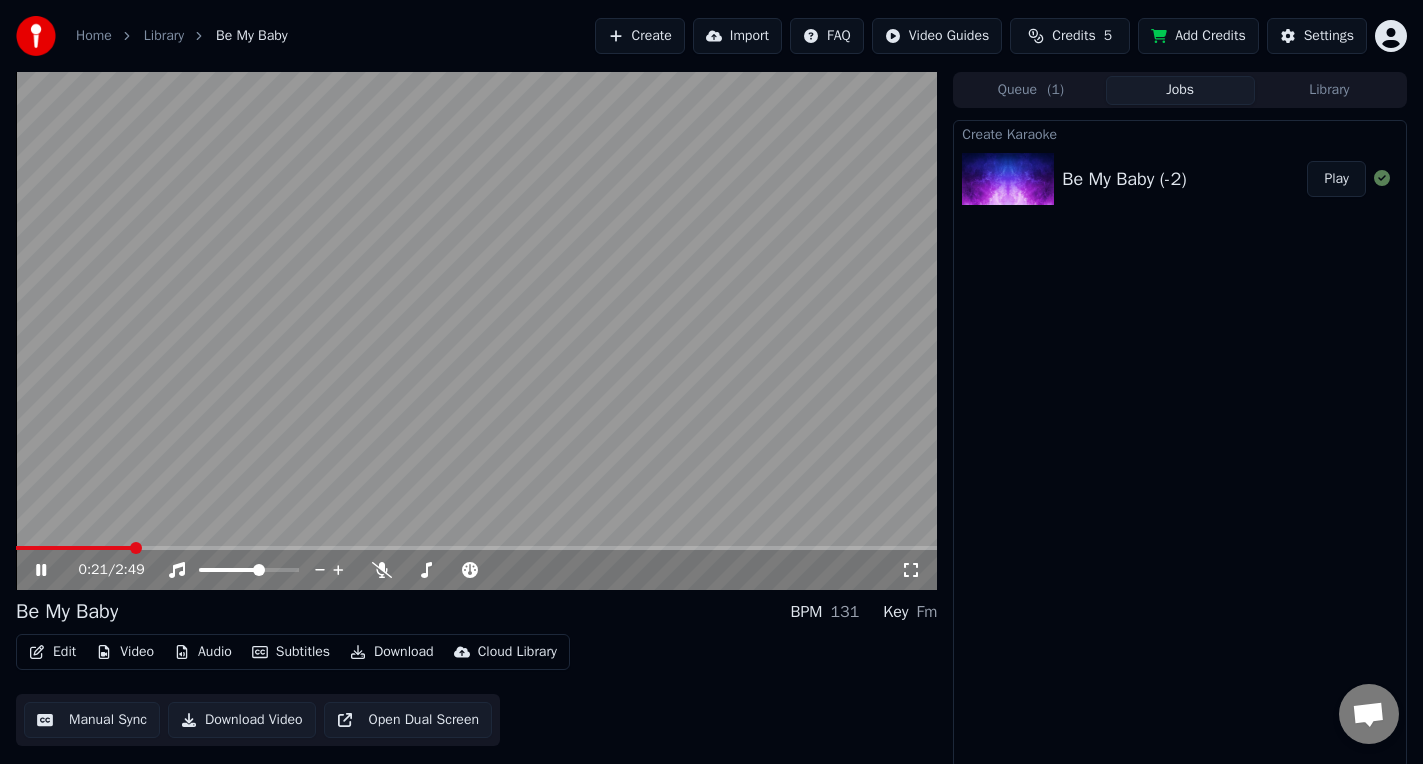 click 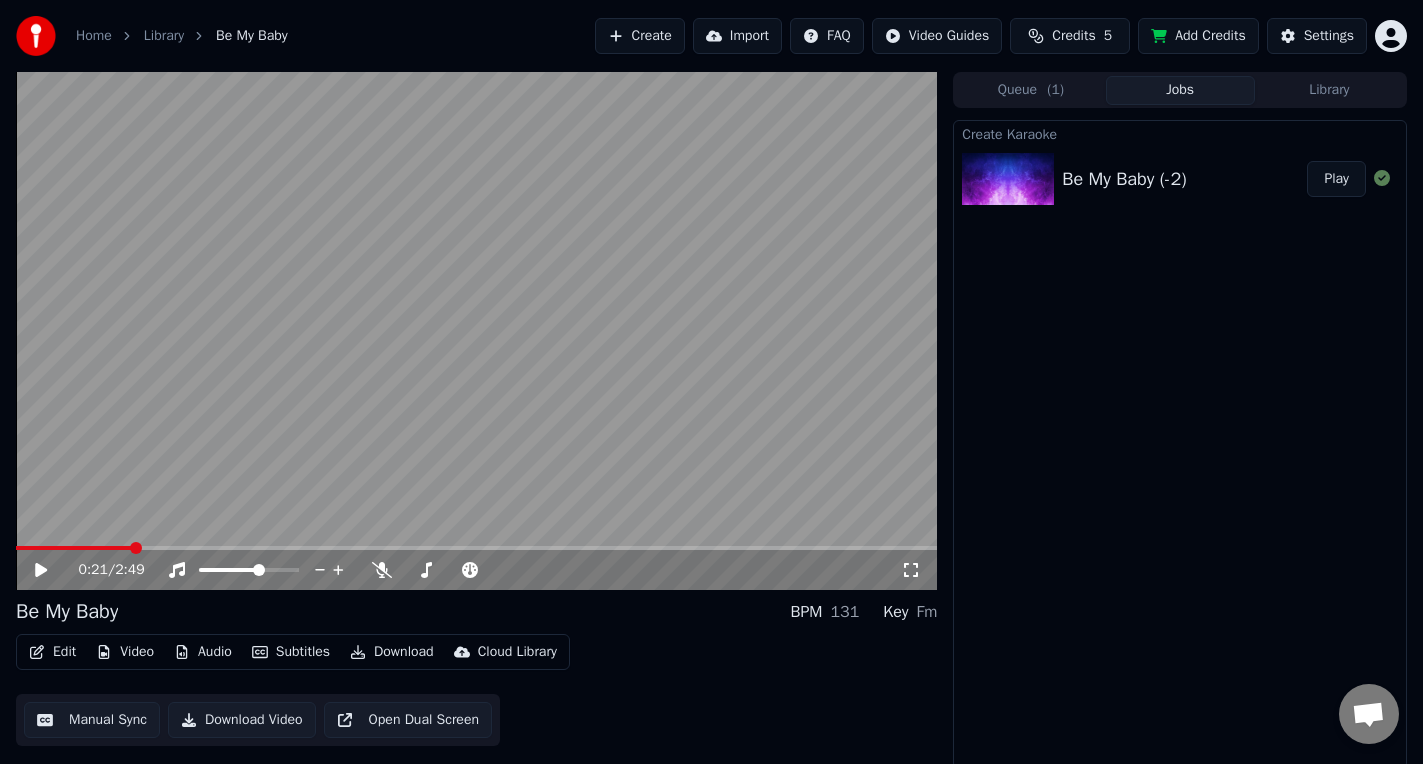 click on "Create Karaoke Be My Baby (-2) Play" at bounding box center (1180, 444) 